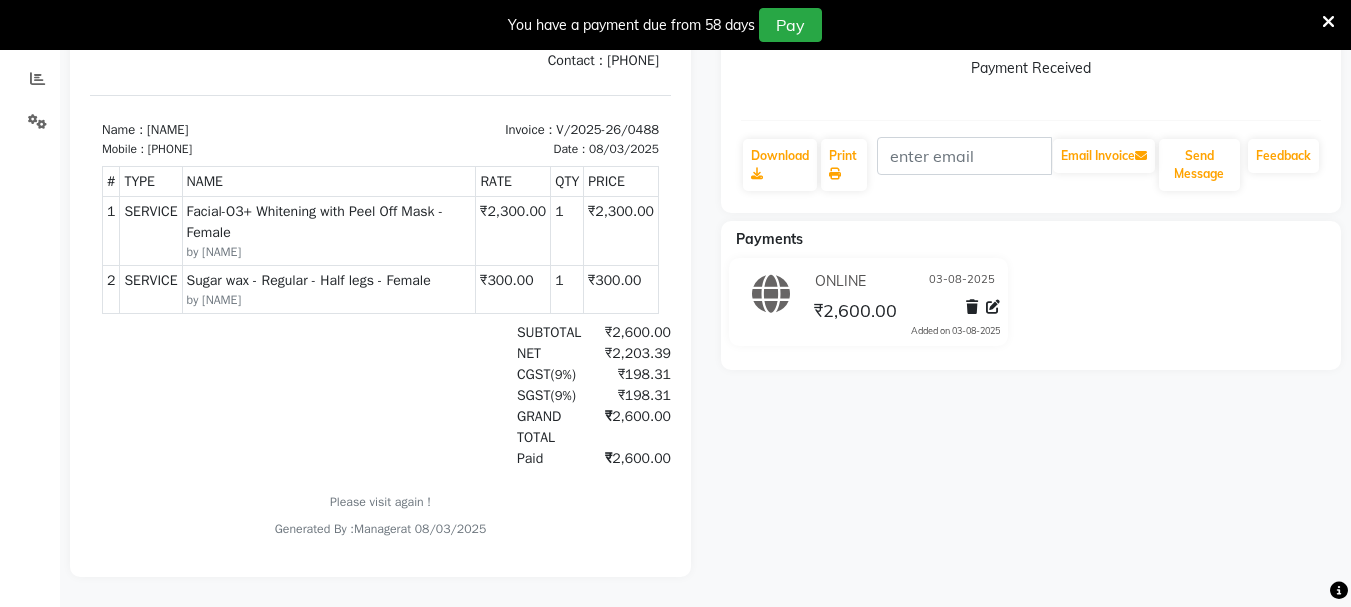 scroll, scrollTop: 0, scrollLeft: 0, axis: both 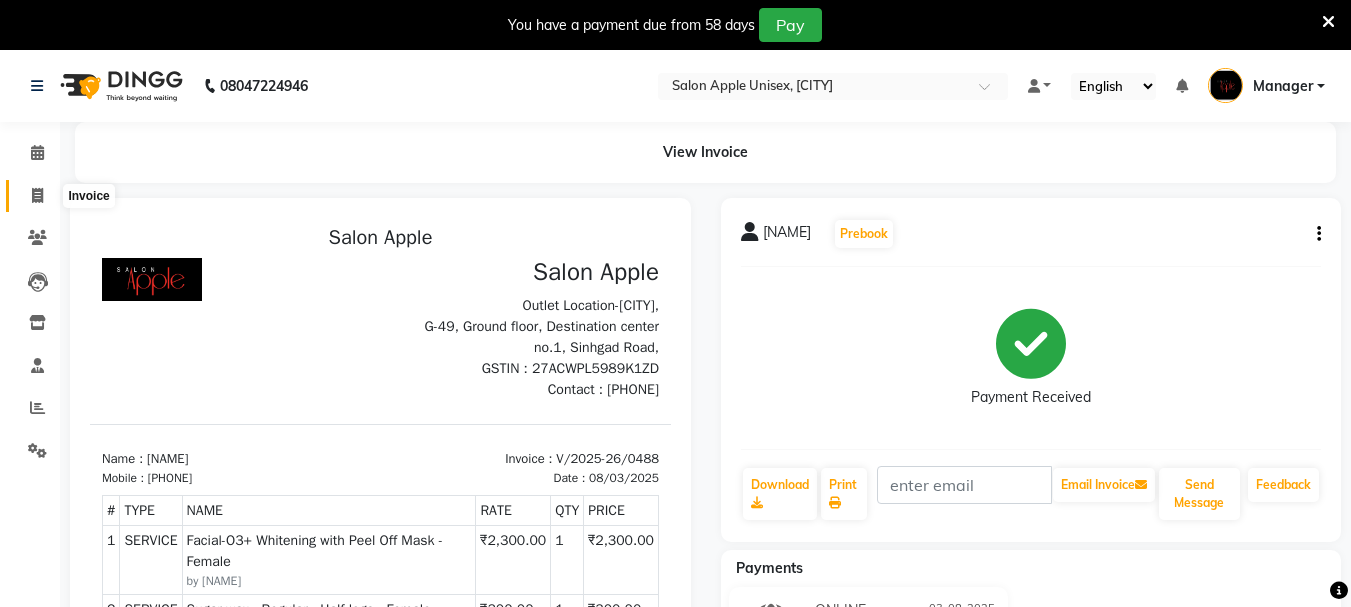 click 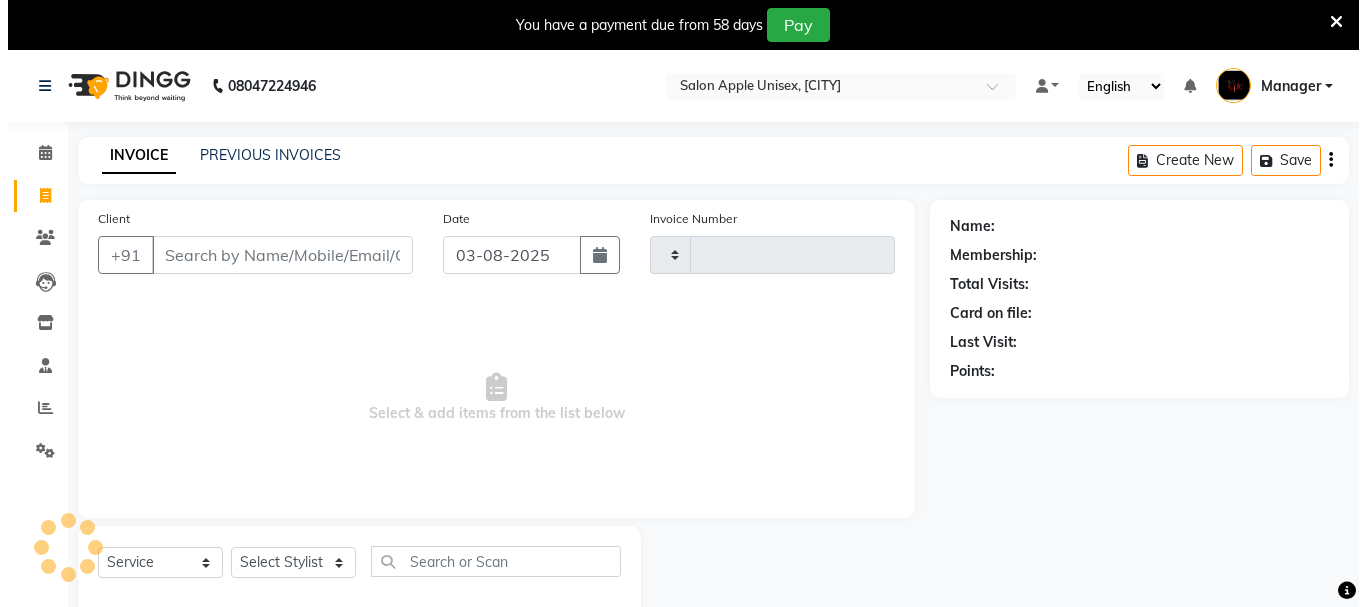 scroll, scrollTop: 50, scrollLeft: 0, axis: vertical 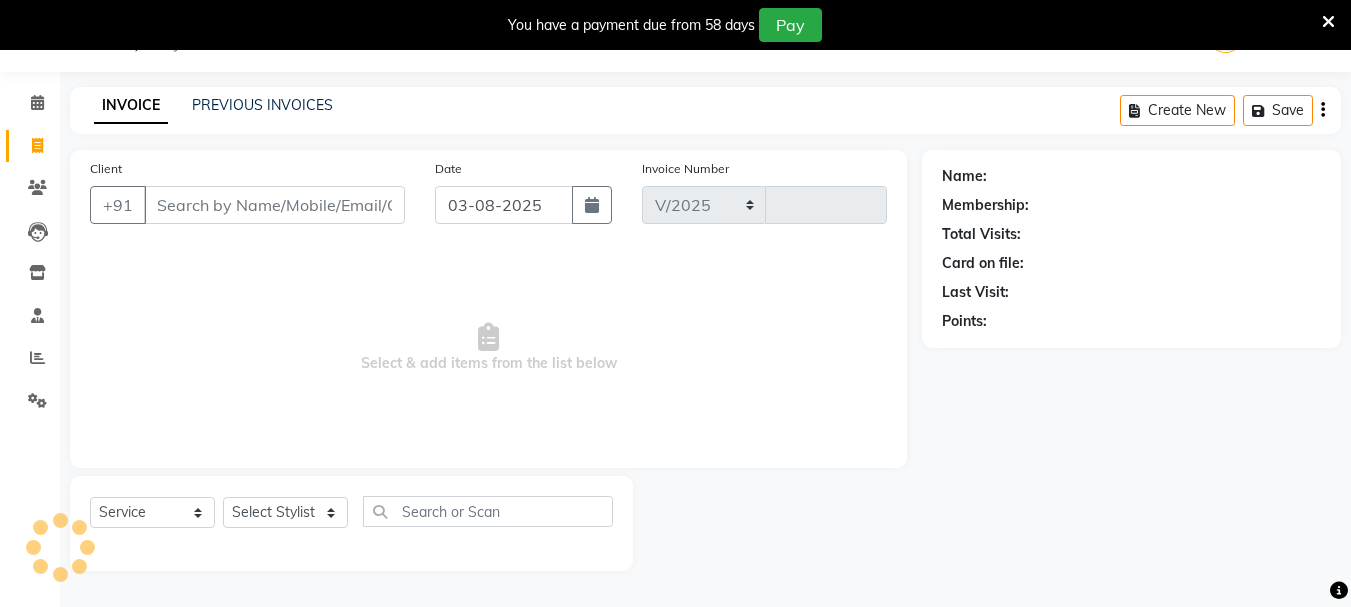select on "116" 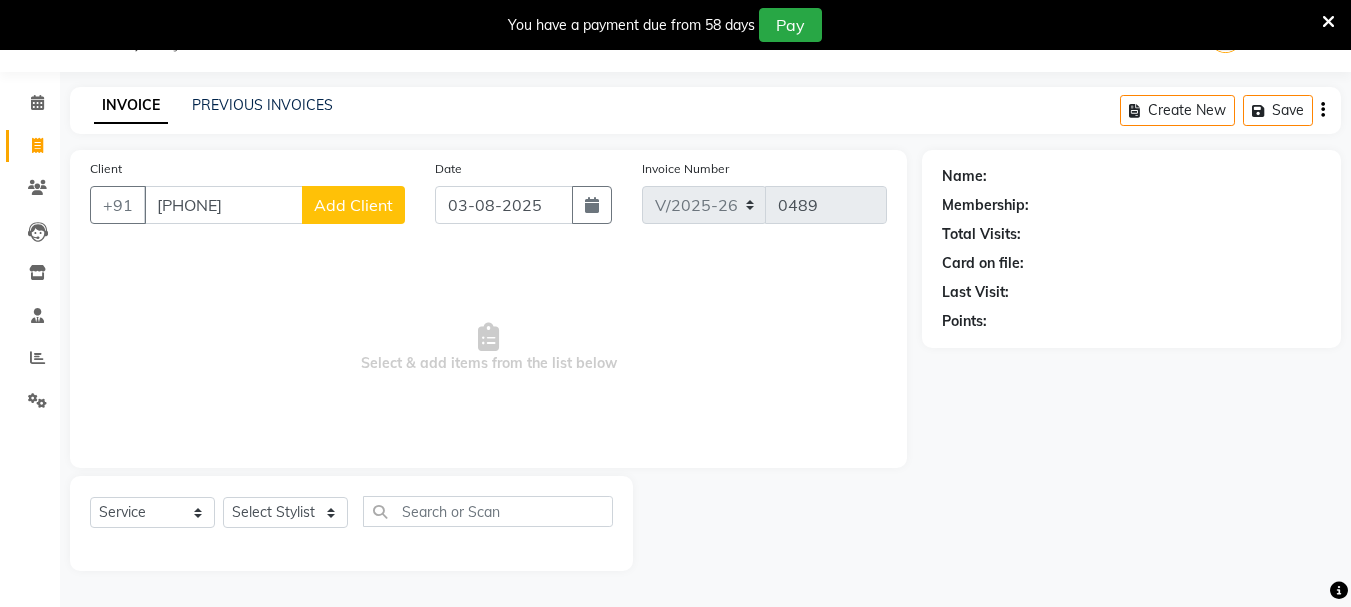 type on "[PHONE]" 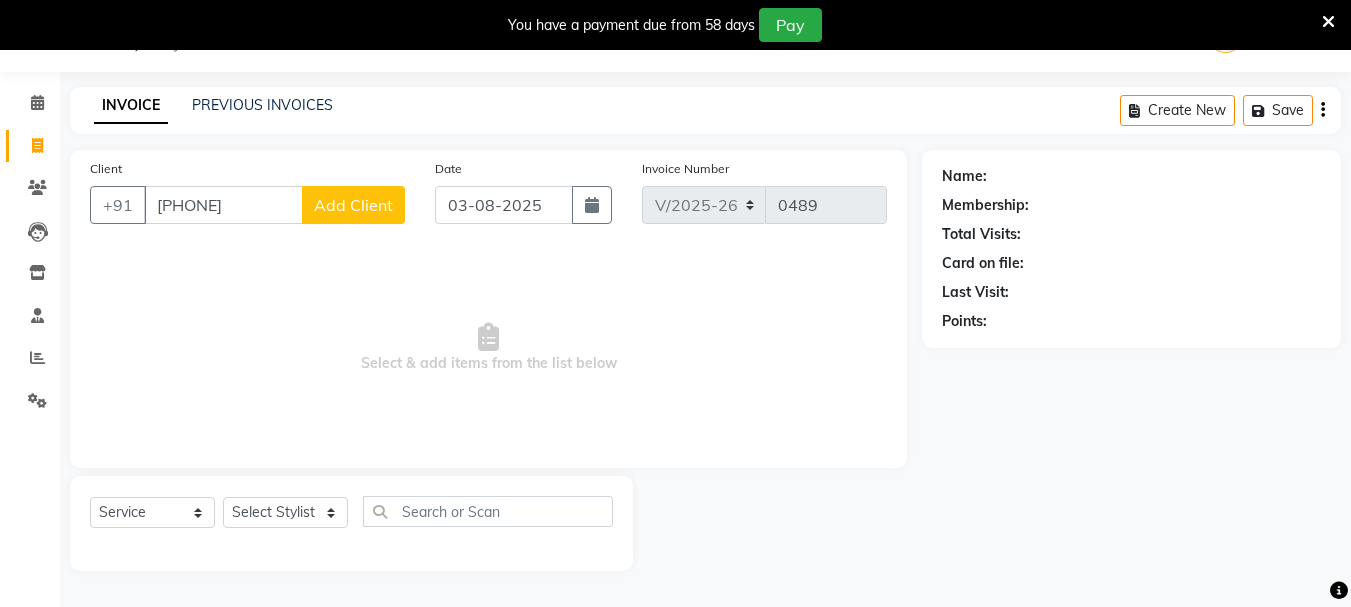 click on "Add Client" 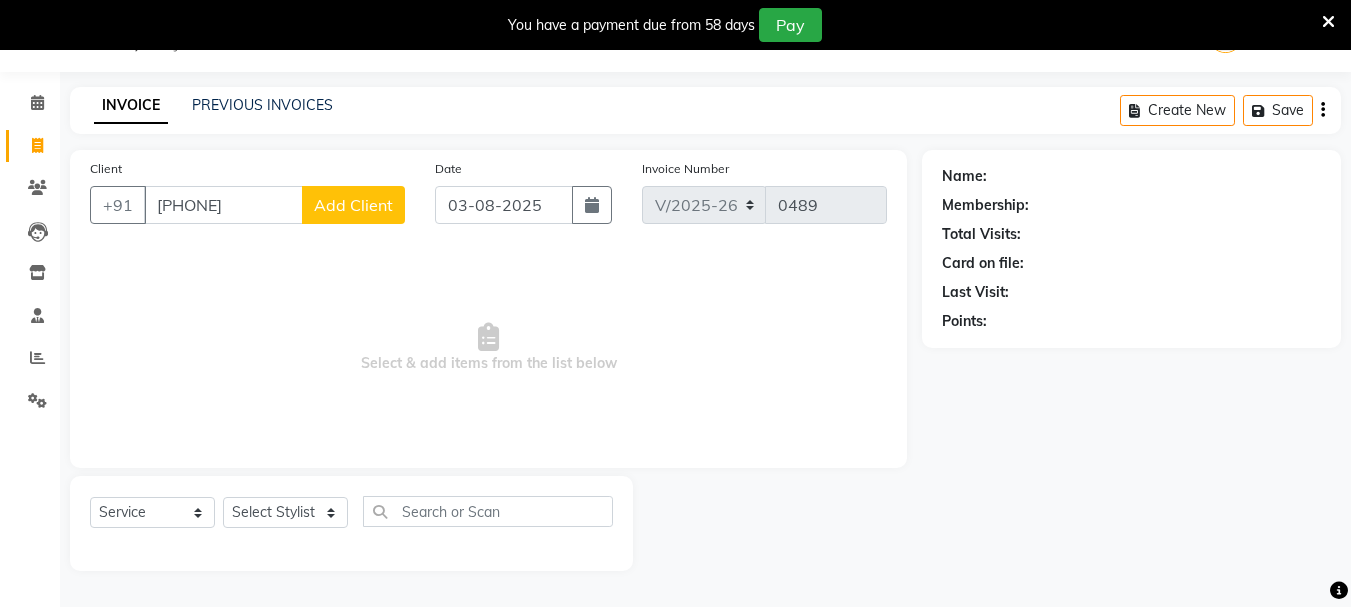 select on "22" 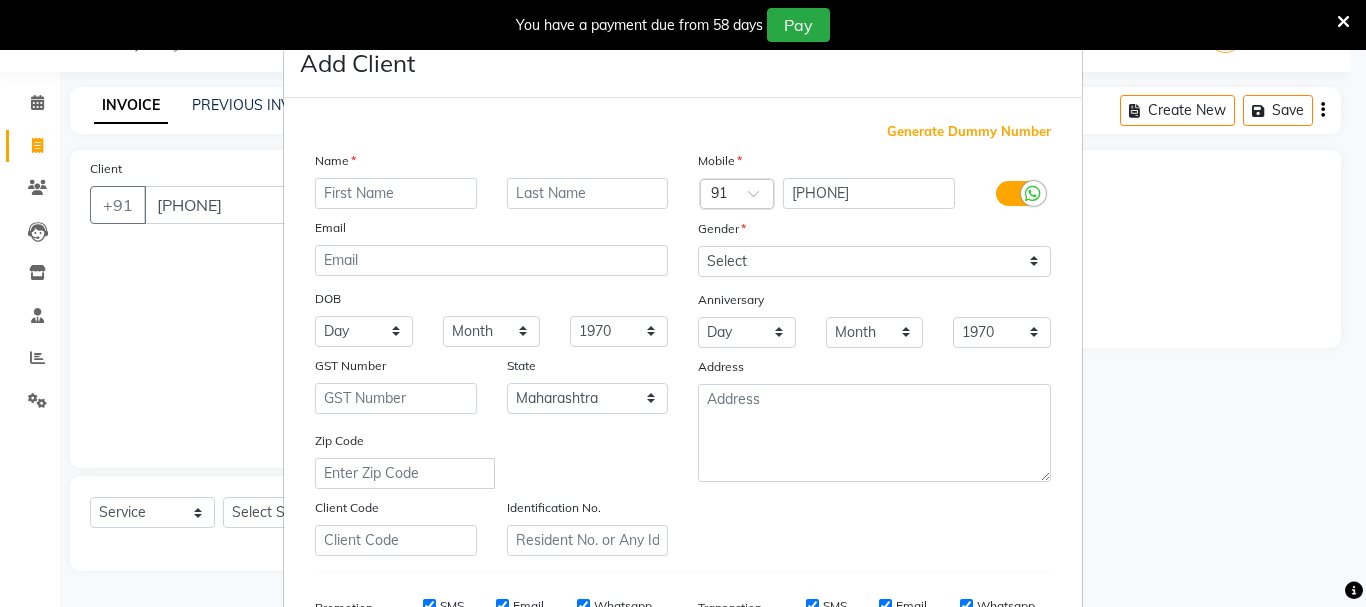 type on "n" 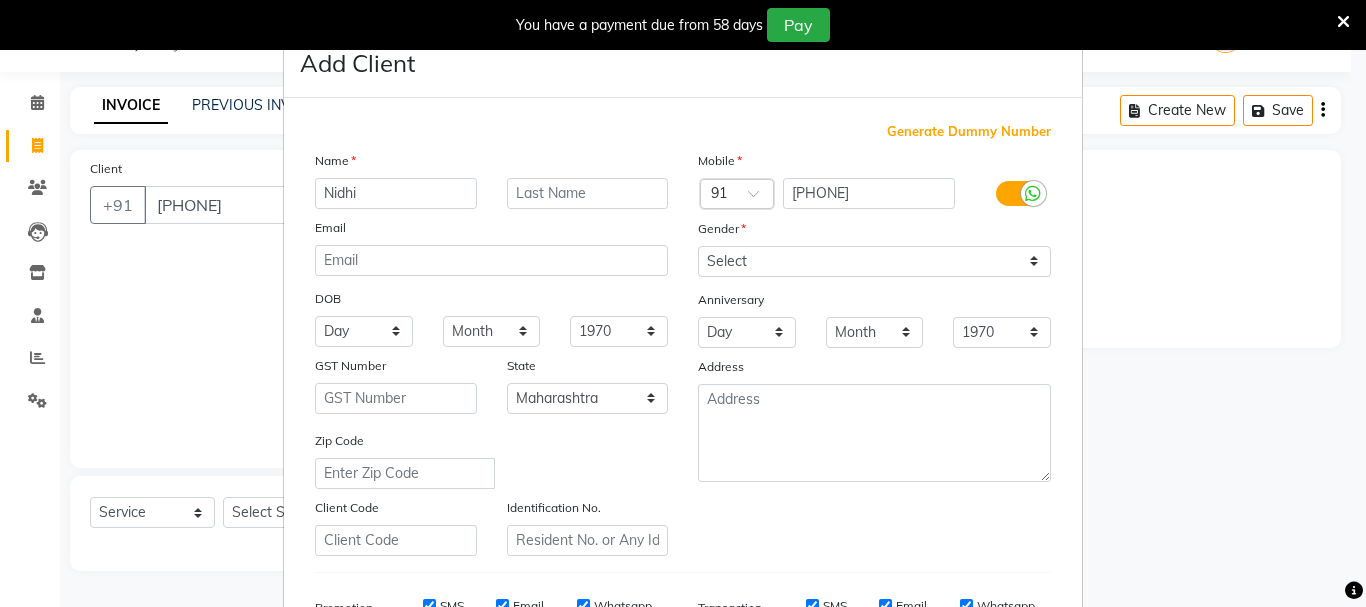 type on "Nidhi" 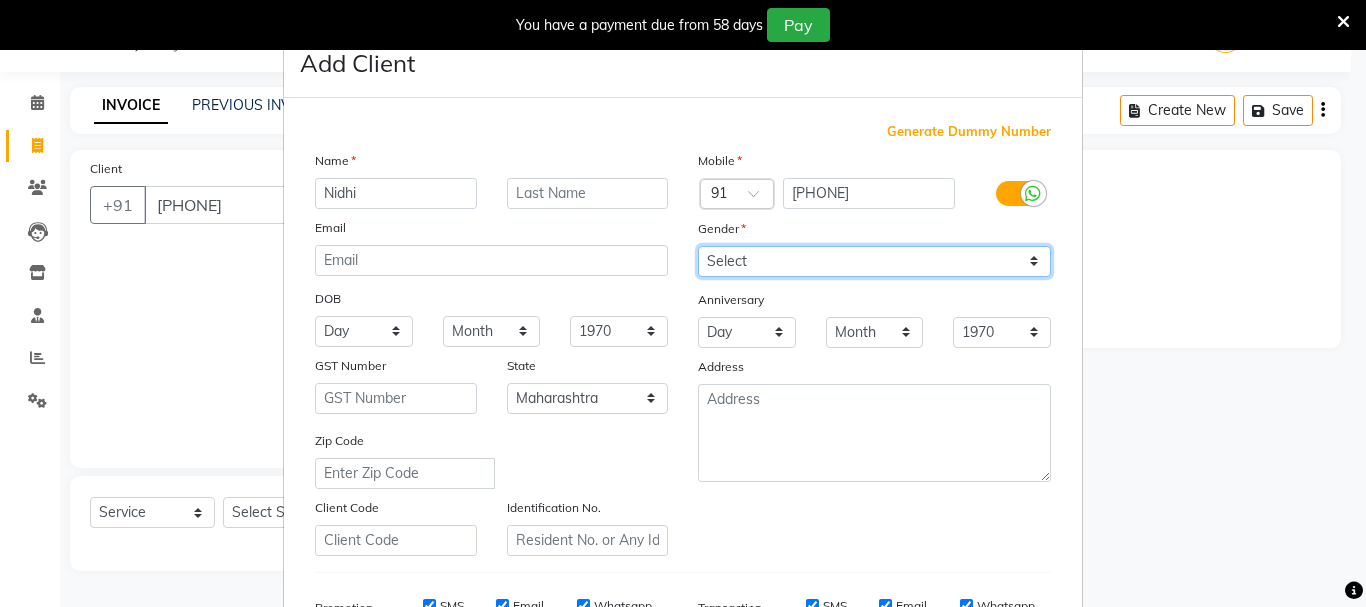 click on "Select Male Female Other Prefer Not To Say" at bounding box center [874, 261] 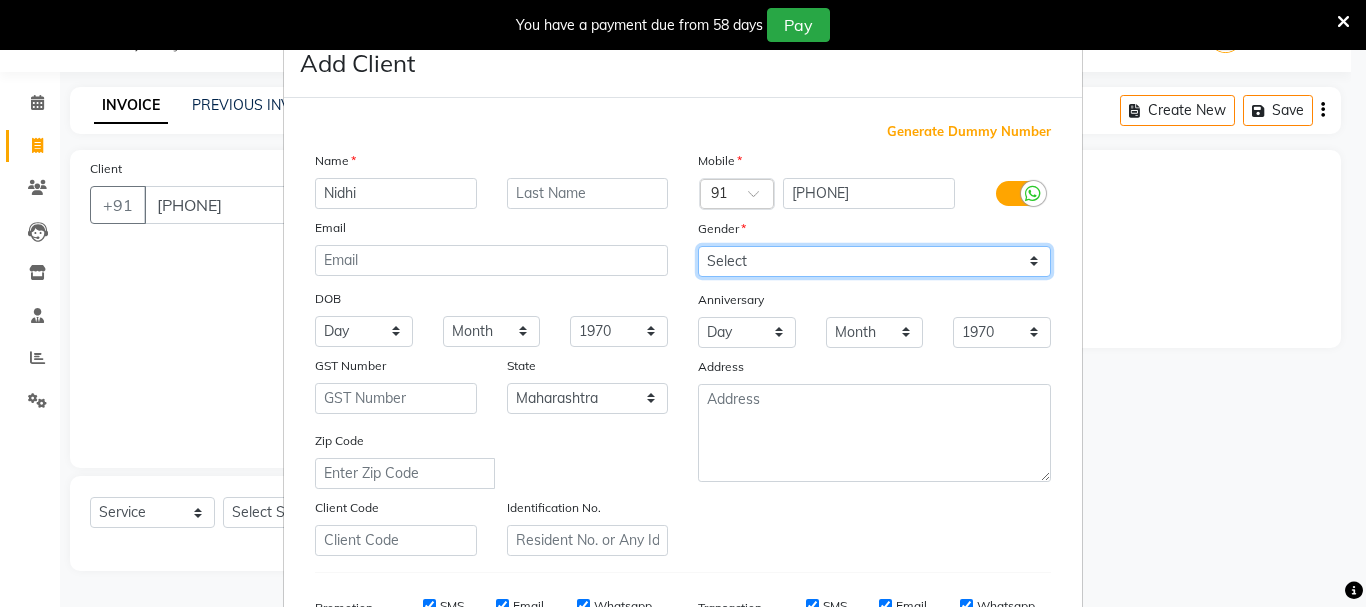 click on "Select Male Female Other Prefer Not To Say" at bounding box center (874, 261) 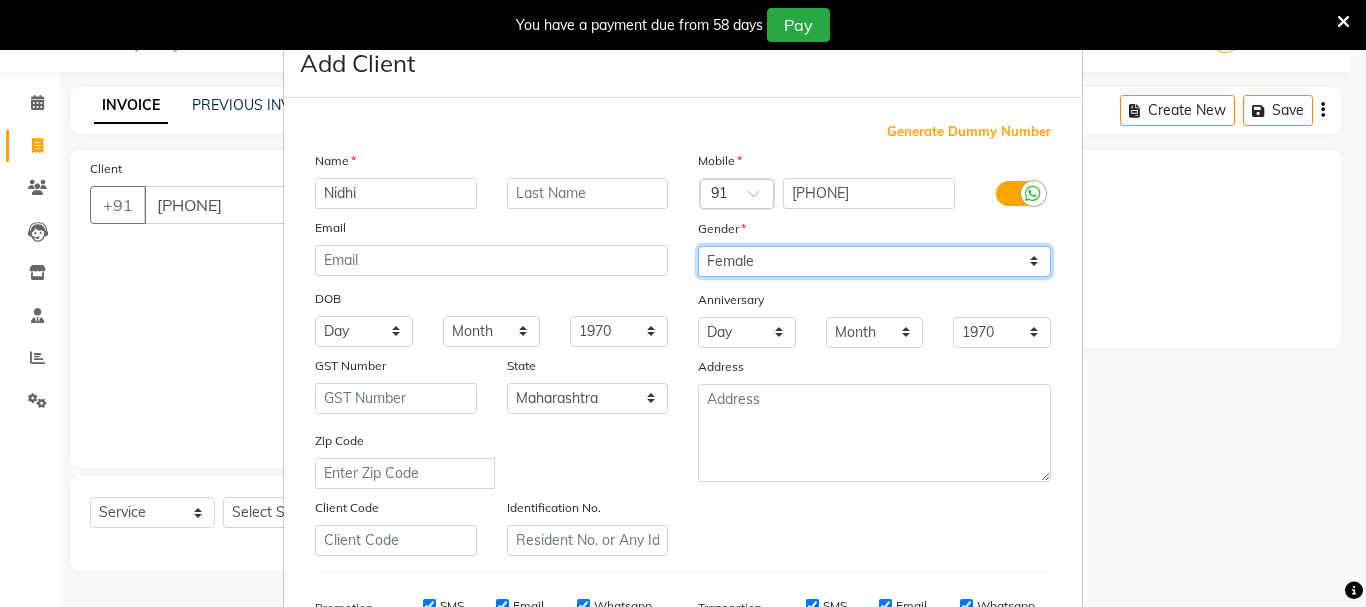 click on "Select Male Female Other Prefer Not To Say" at bounding box center (874, 261) 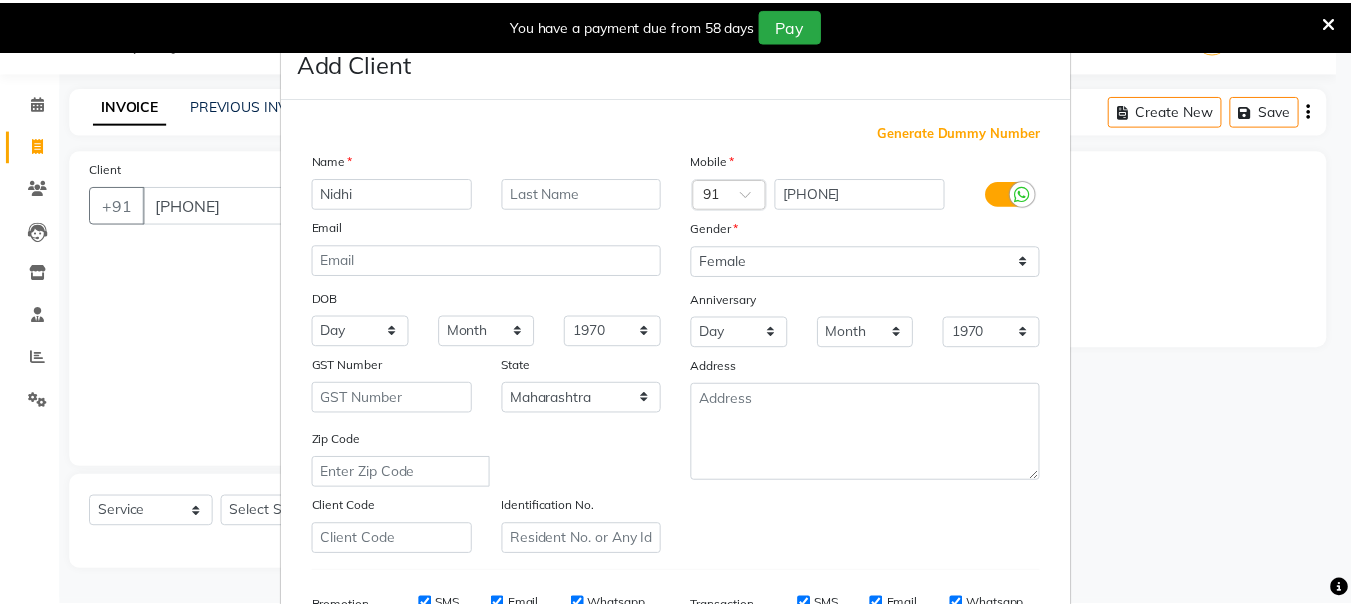 scroll, scrollTop: 316, scrollLeft: 0, axis: vertical 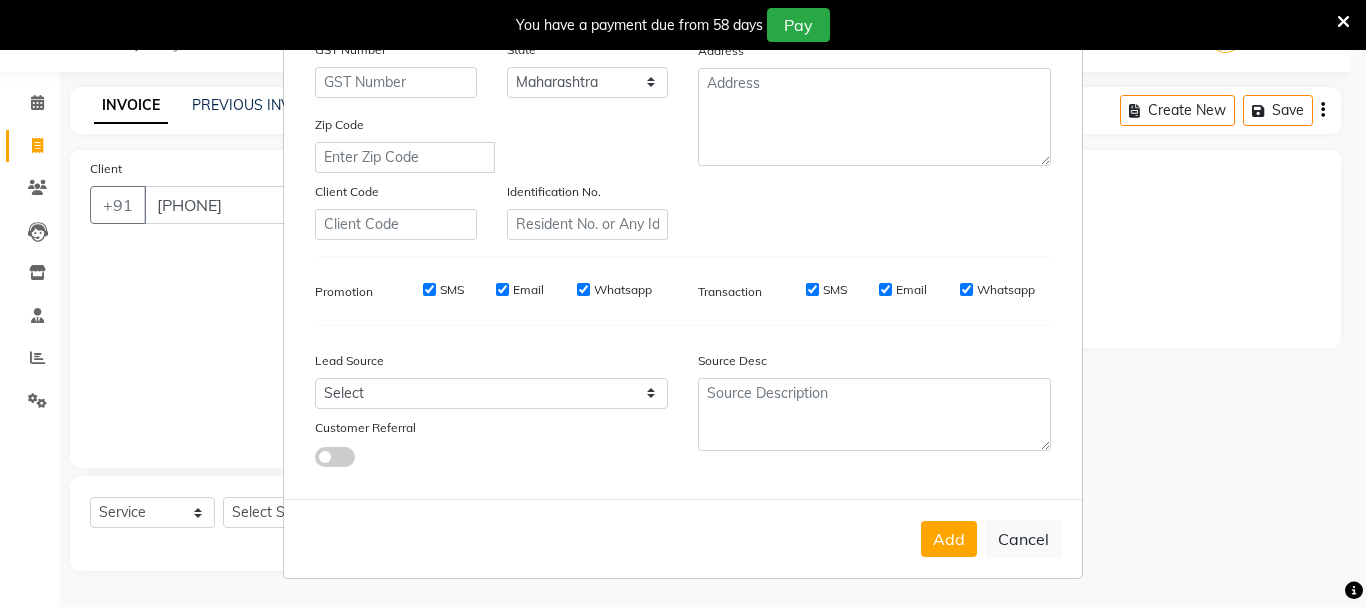 click on "SMS" at bounding box center (429, 289) 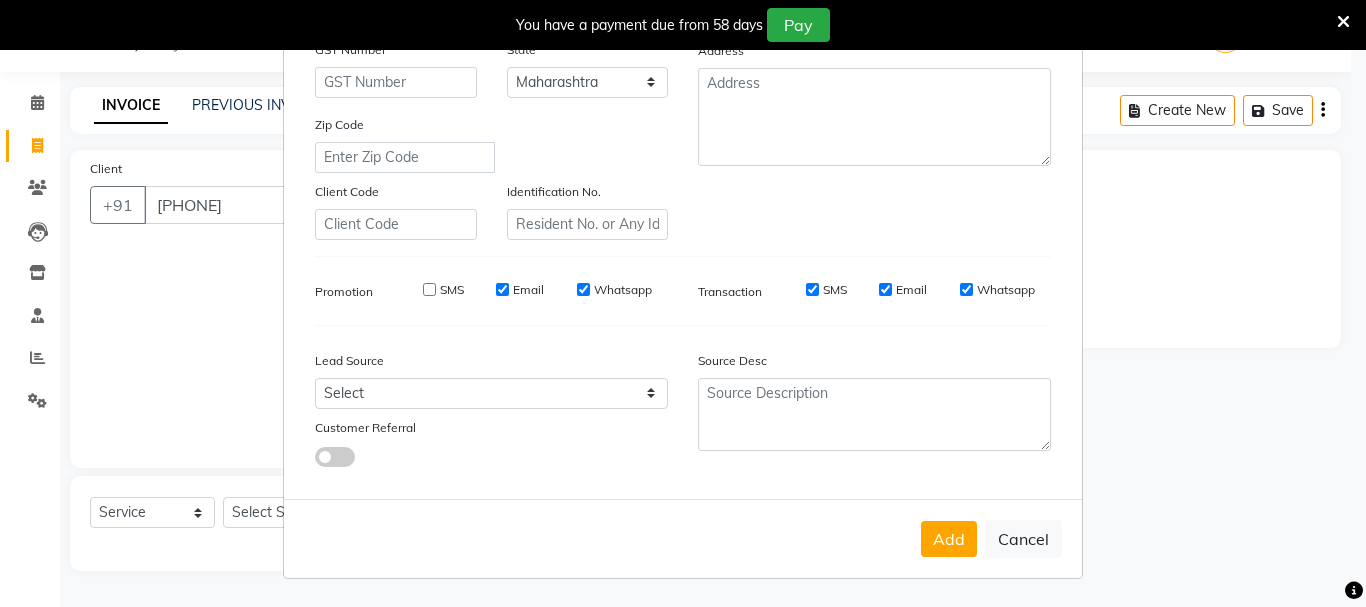 click on "Email" at bounding box center [502, 289] 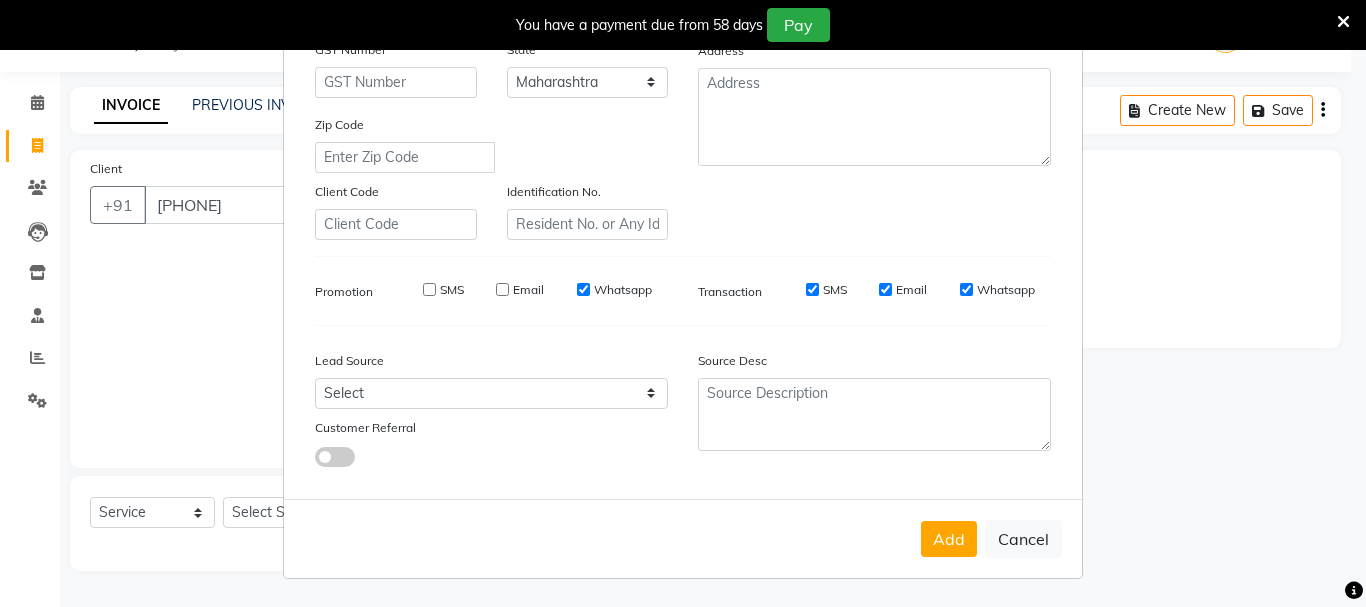 click on "Whatsapp" at bounding box center (583, 289) 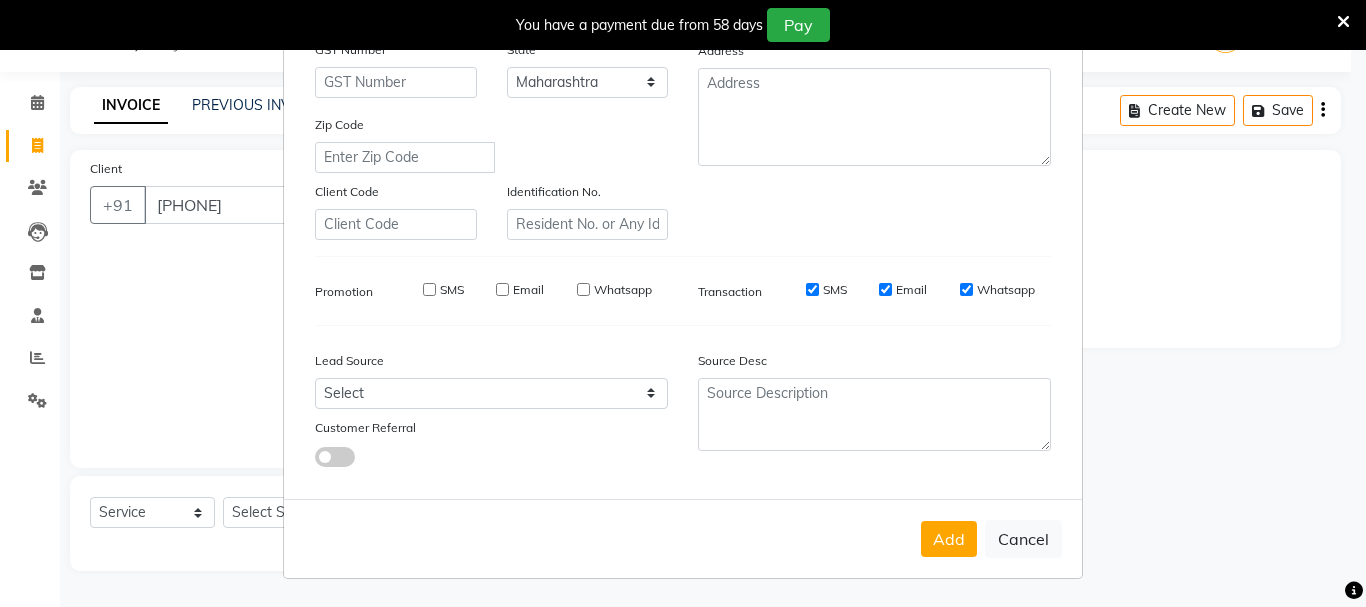 click on "SMS" at bounding box center (812, 289) 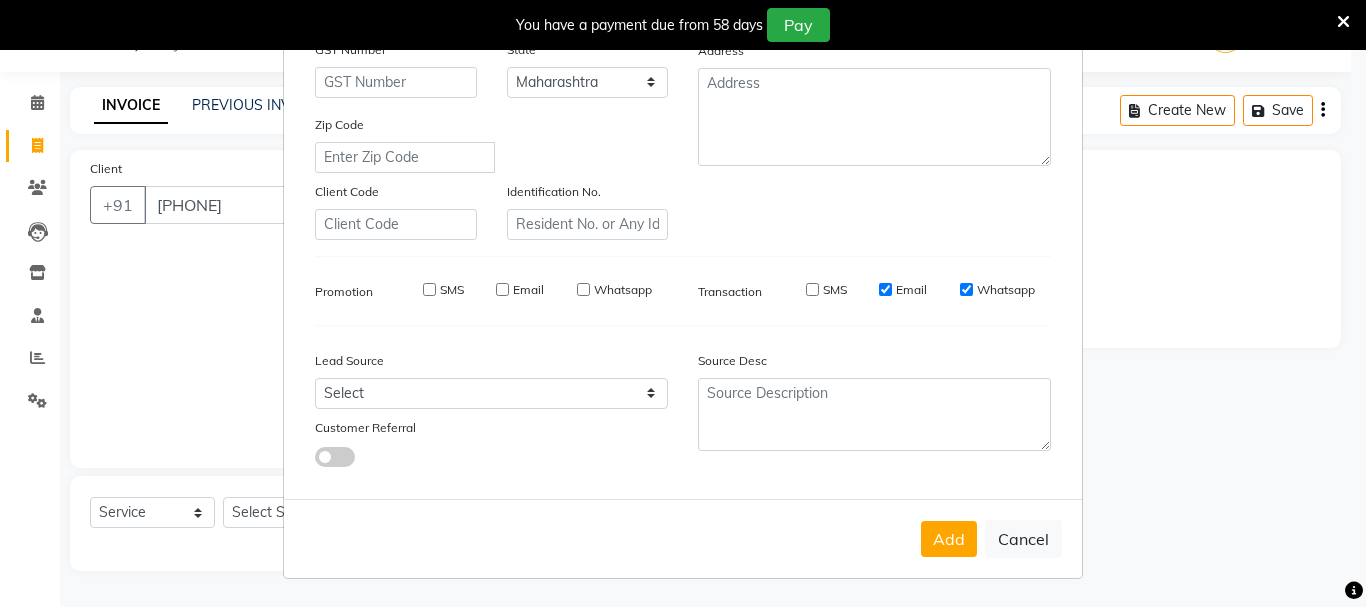 click on "Email" at bounding box center (885, 289) 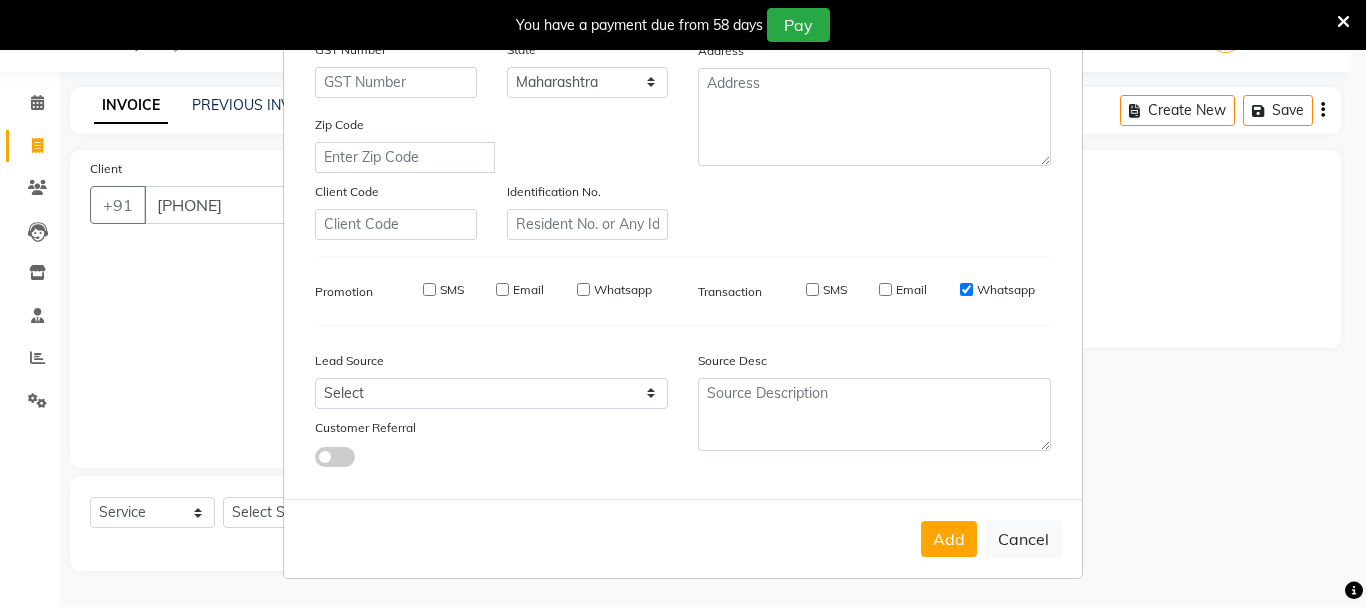 click on "Whatsapp" at bounding box center (966, 289) 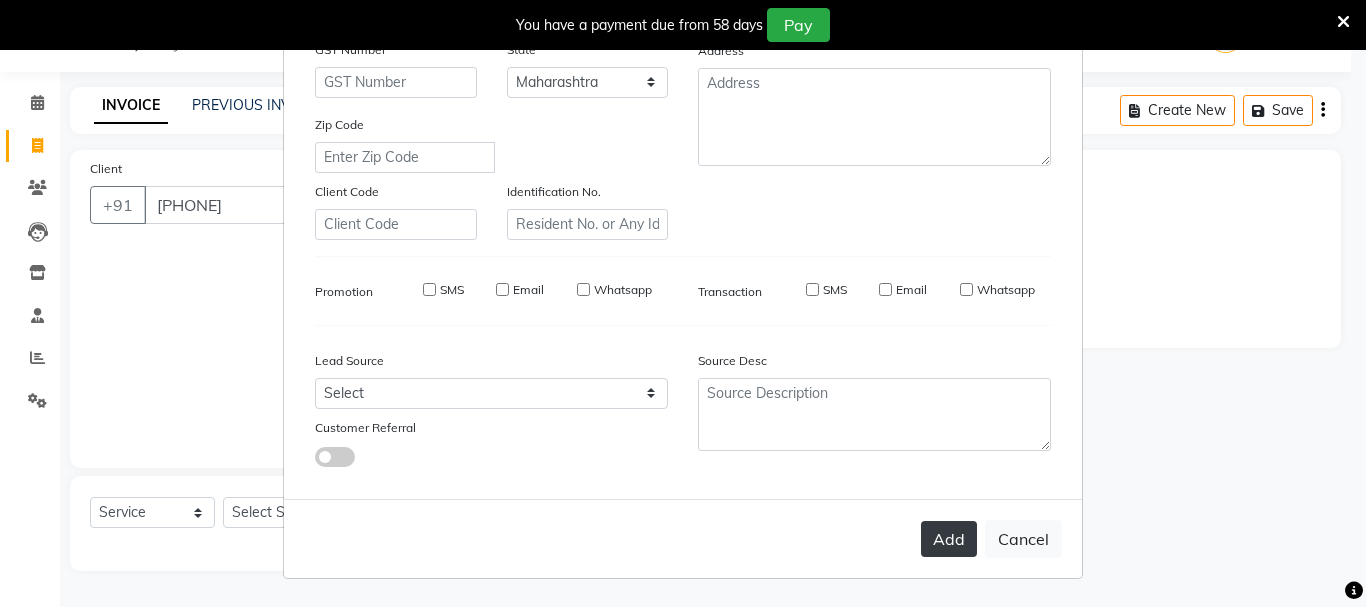click on "Add" at bounding box center [949, 539] 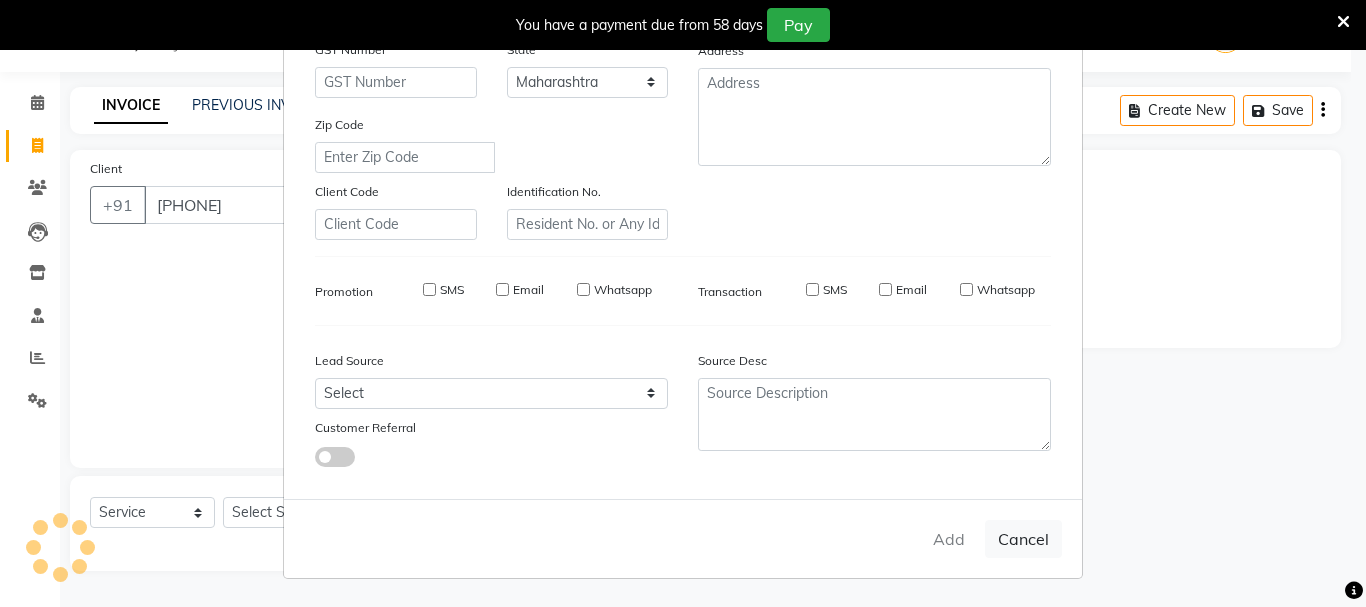 type 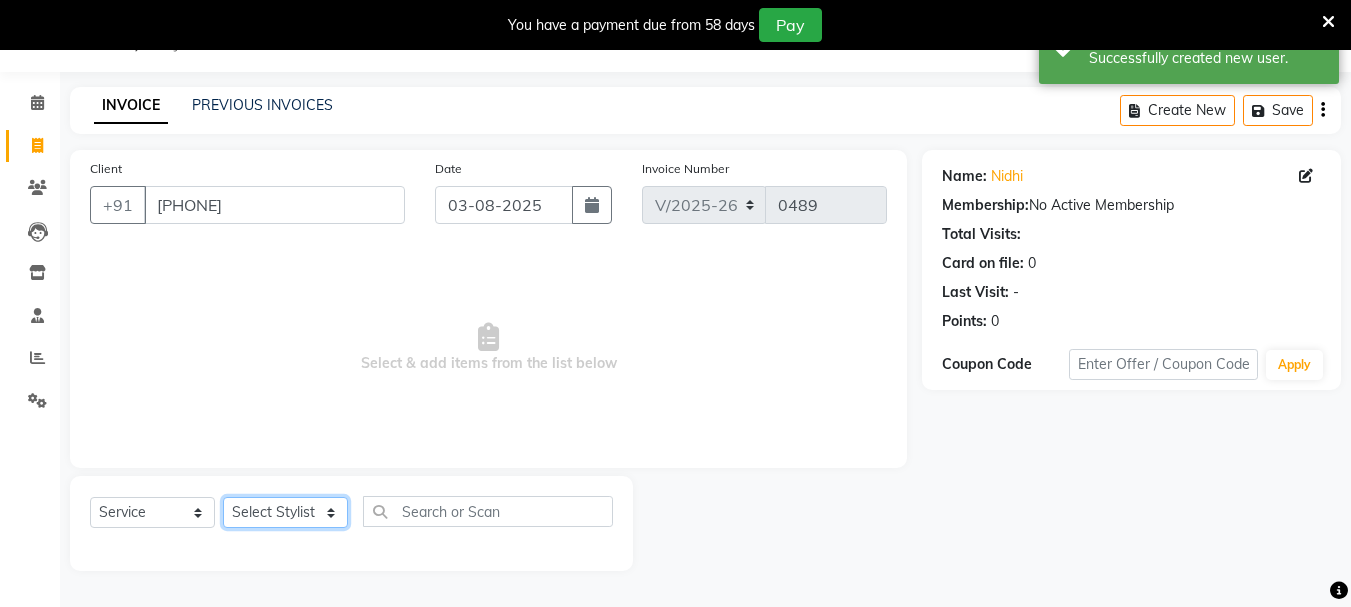 click on "Select Stylist [NAME]  [NAME] [NAME] Manager [NAME] [NAME] [NAME] [NAME] [NAME] [NAME]" 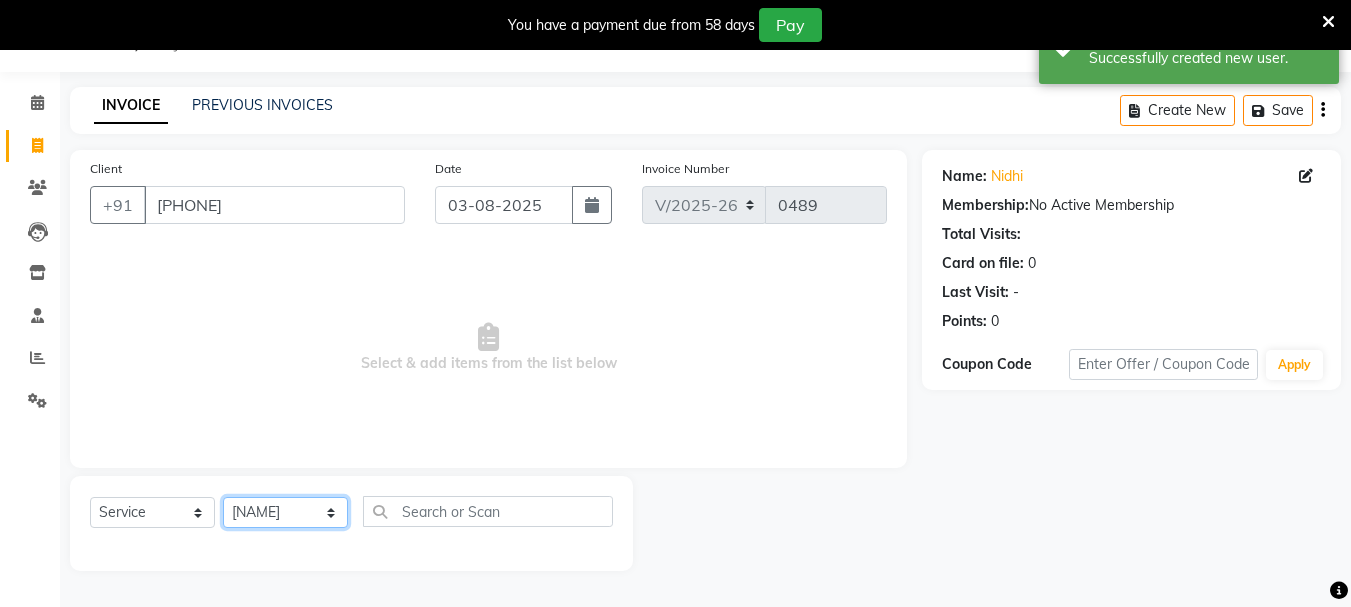 click on "Select Stylist [NAME]  [NAME] [NAME] Manager [NAME] [NAME] [NAME] [NAME] [NAME] [NAME]" 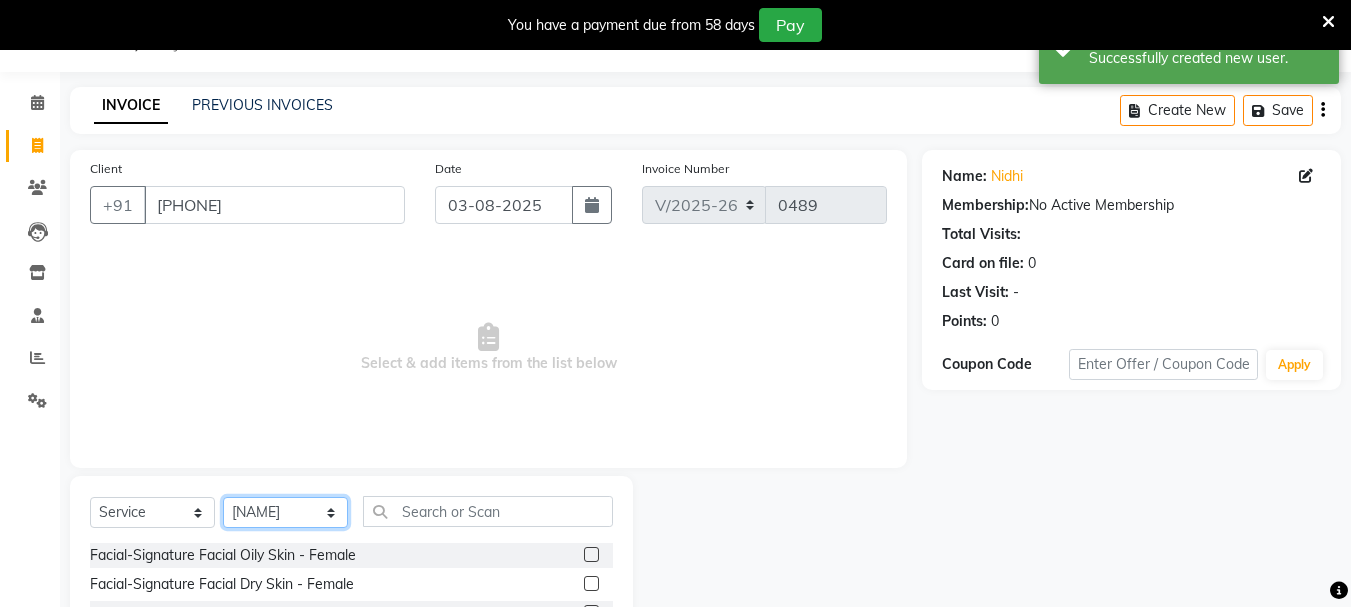 click on "Select Stylist [NAME]  [NAME] [NAME] Manager [NAME] [NAME] [NAME] [NAME] [NAME] [NAME]" 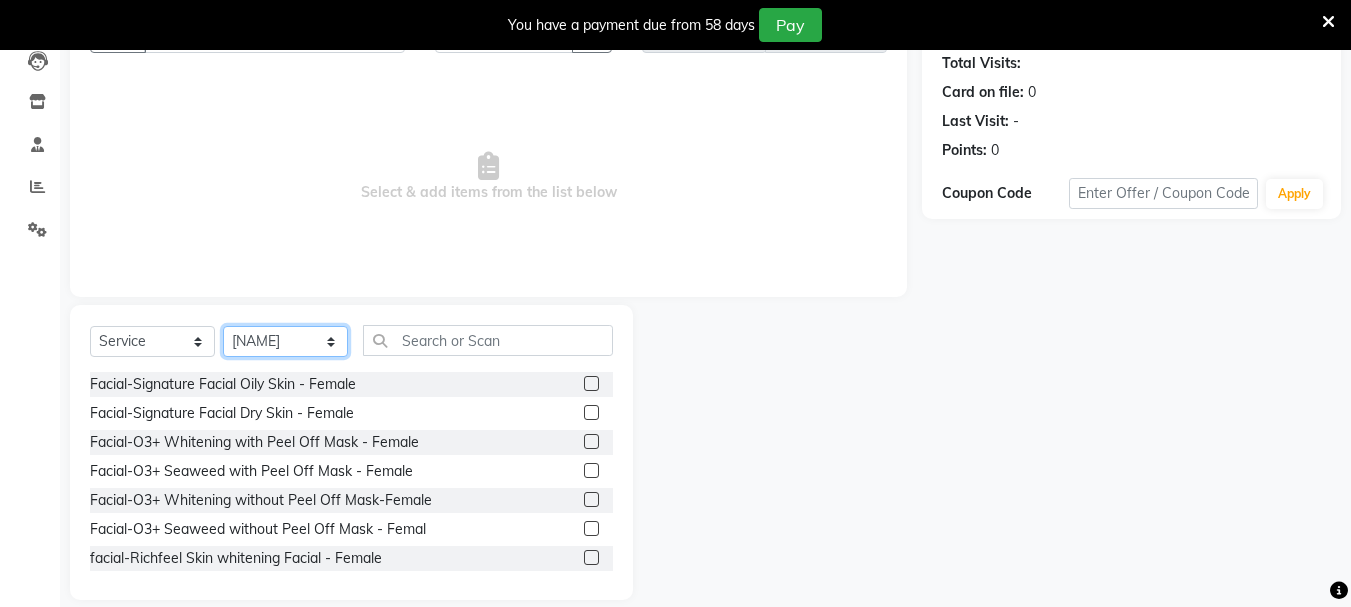 scroll, scrollTop: 244, scrollLeft: 0, axis: vertical 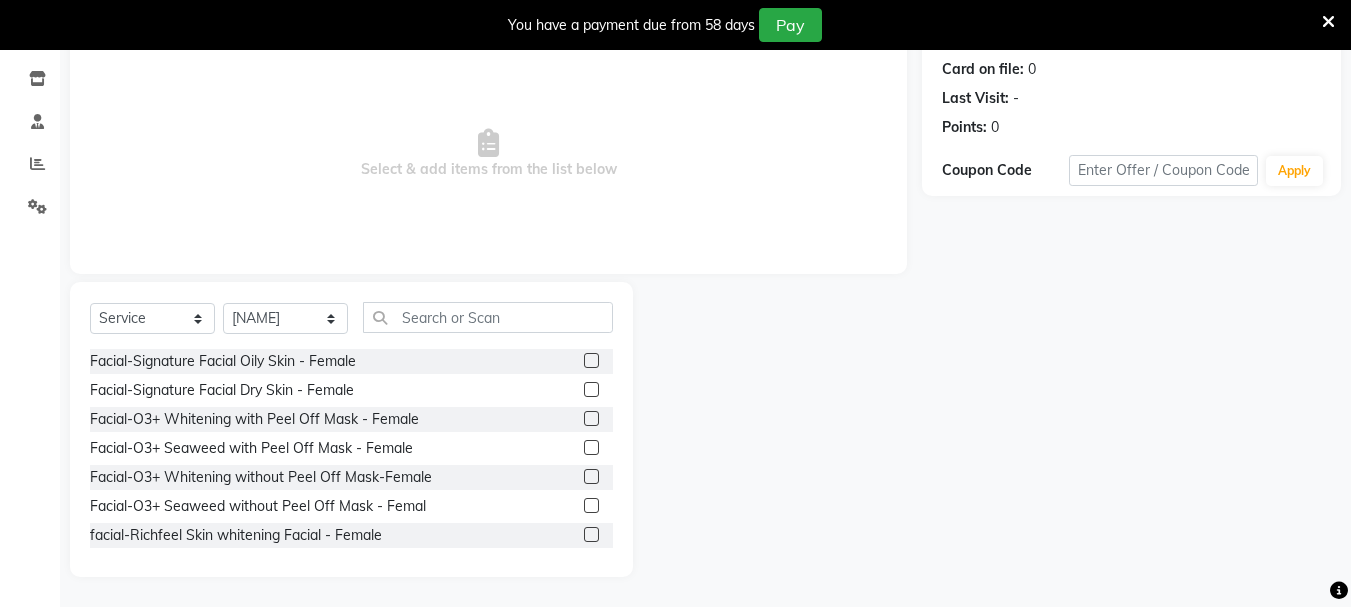 click 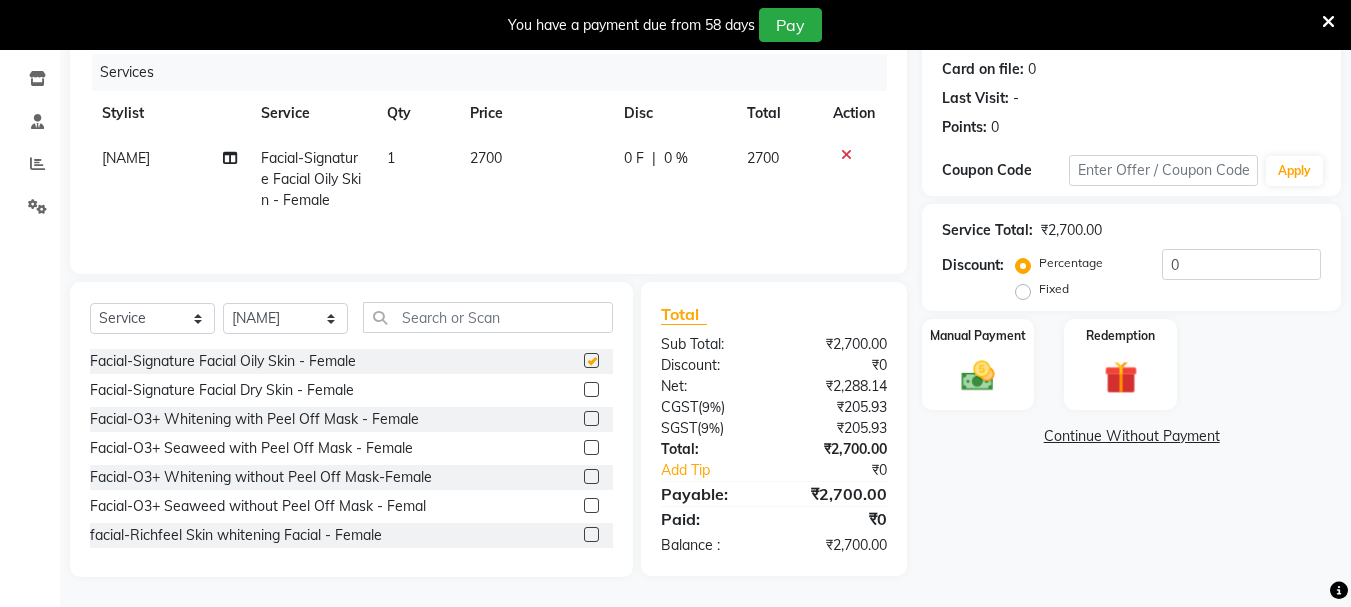 checkbox on "false" 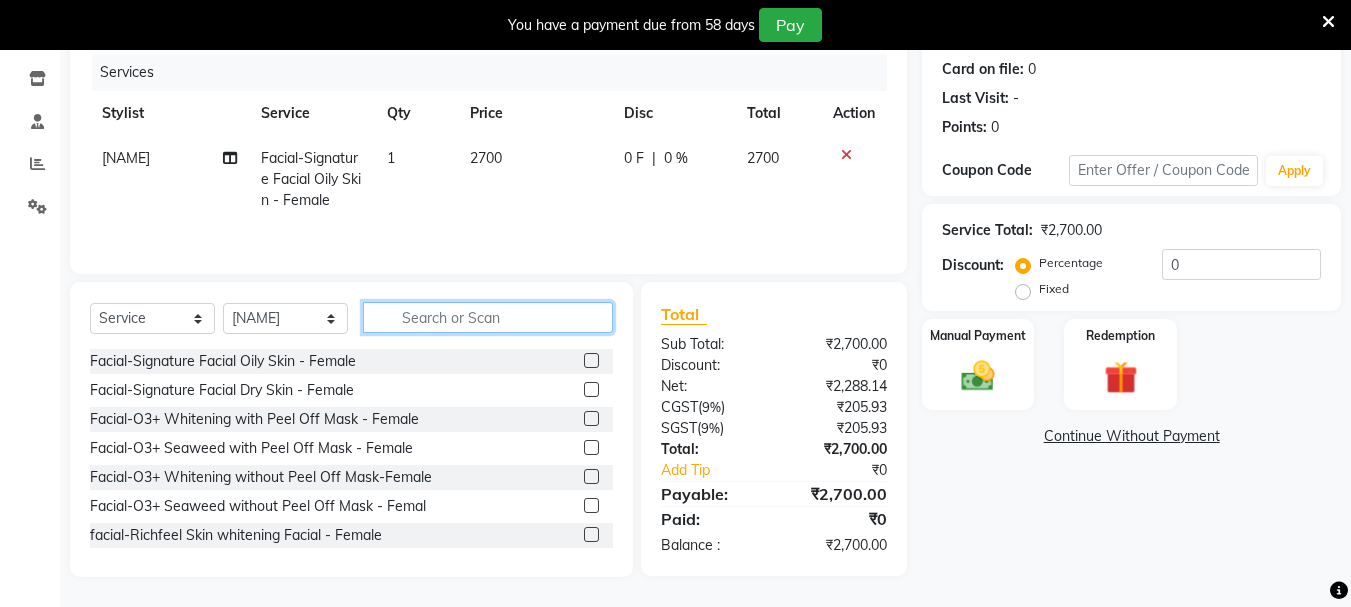 click 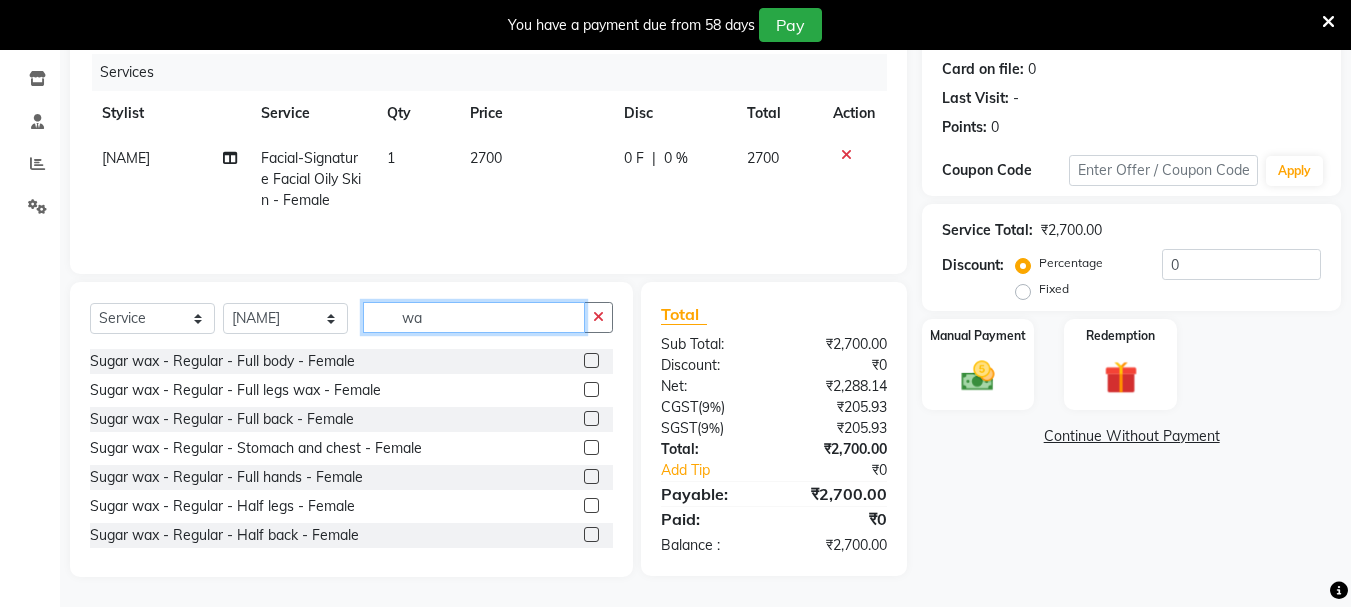 type on "w" 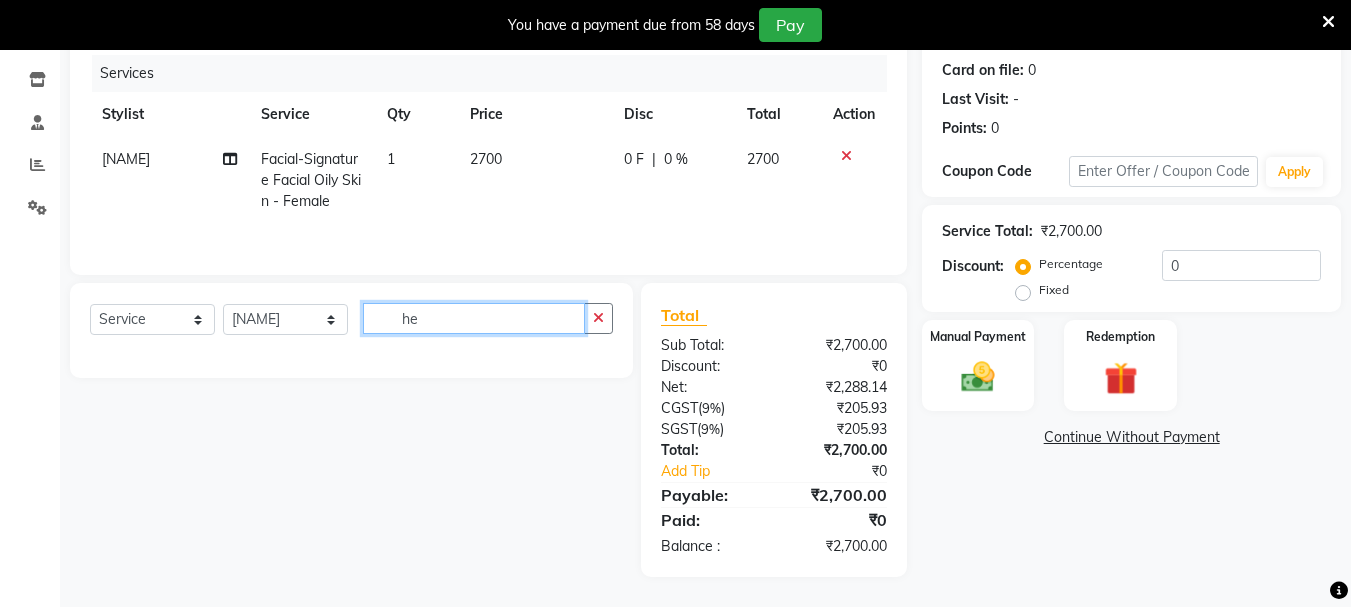 scroll, scrollTop: 244, scrollLeft: 0, axis: vertical 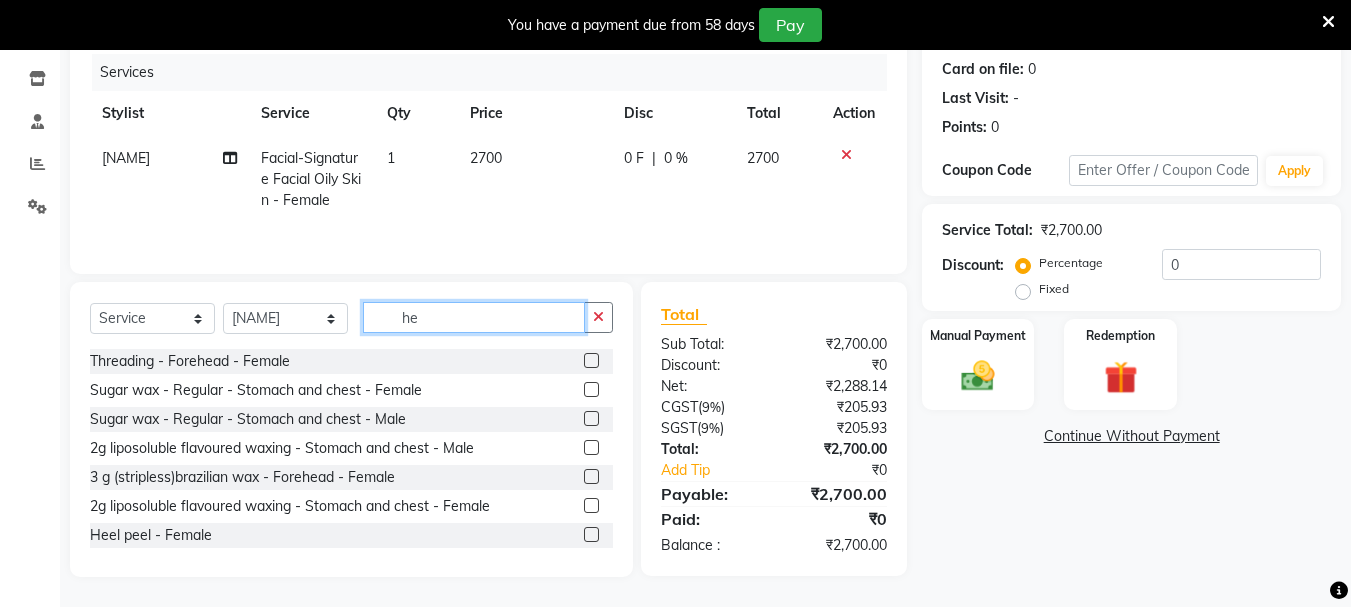 type on "he" 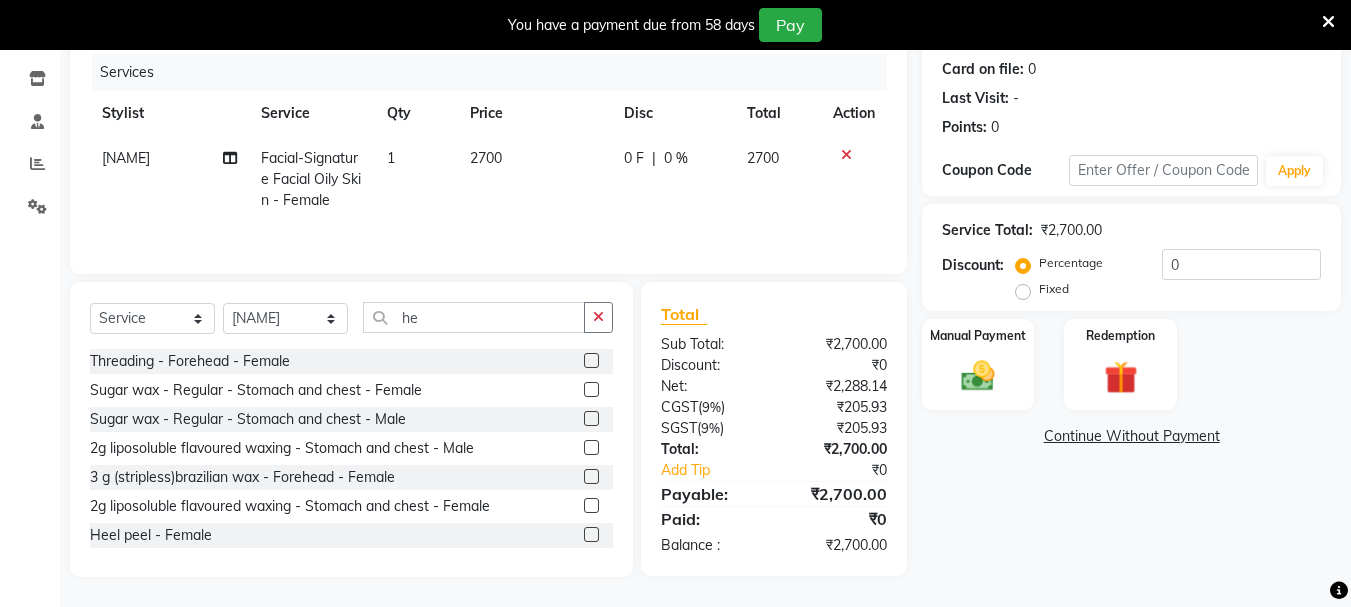 click 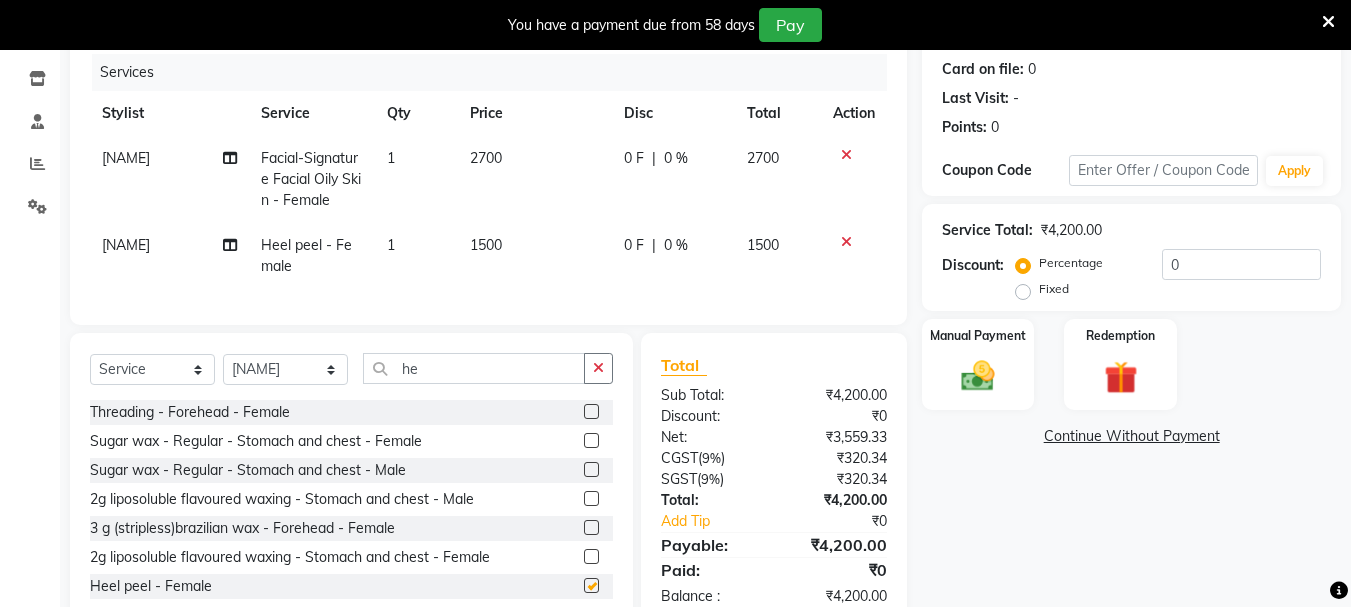 checkbox on "false" 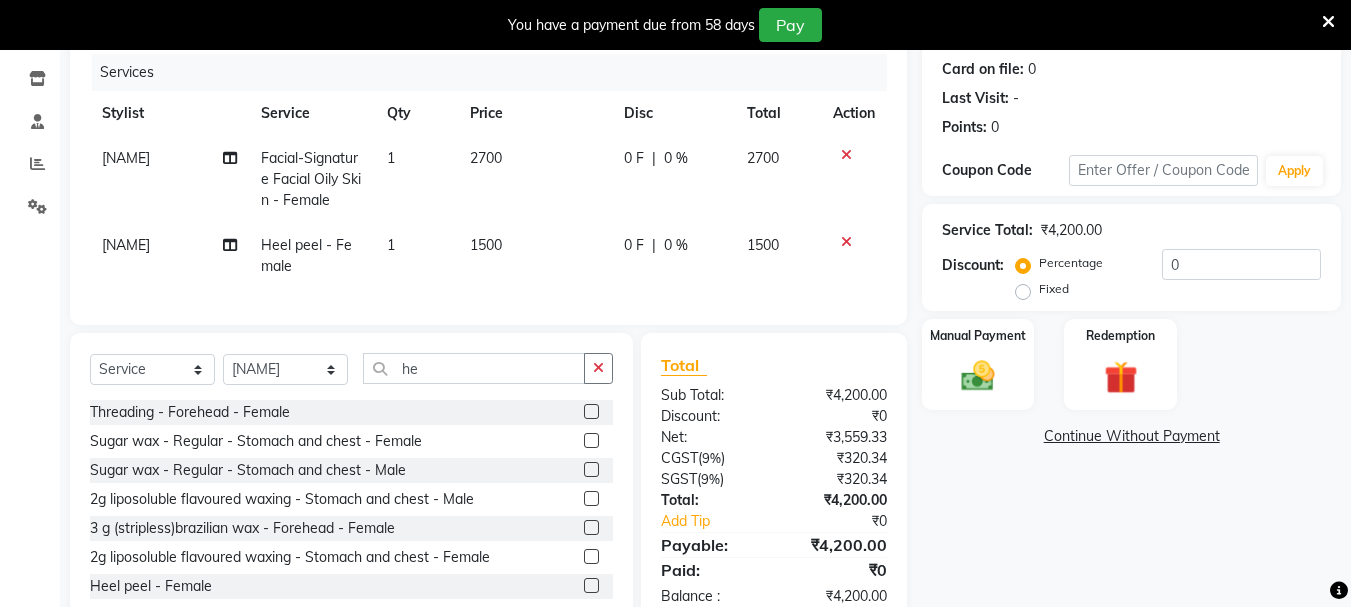 click 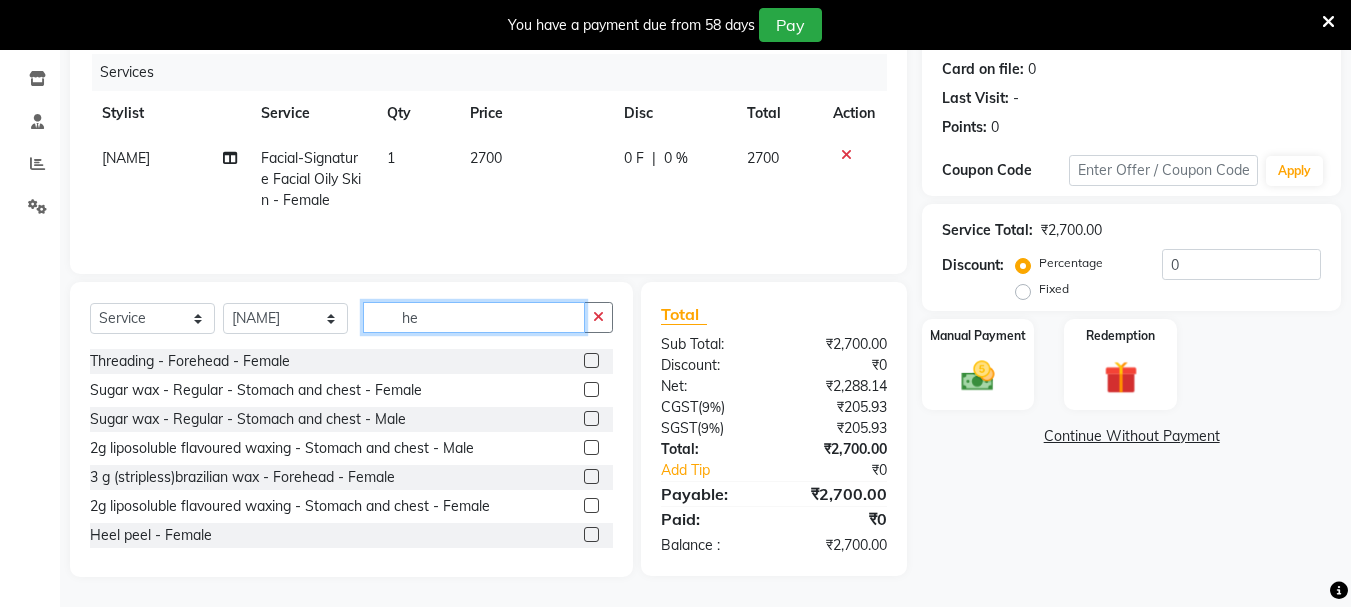 click on "he" 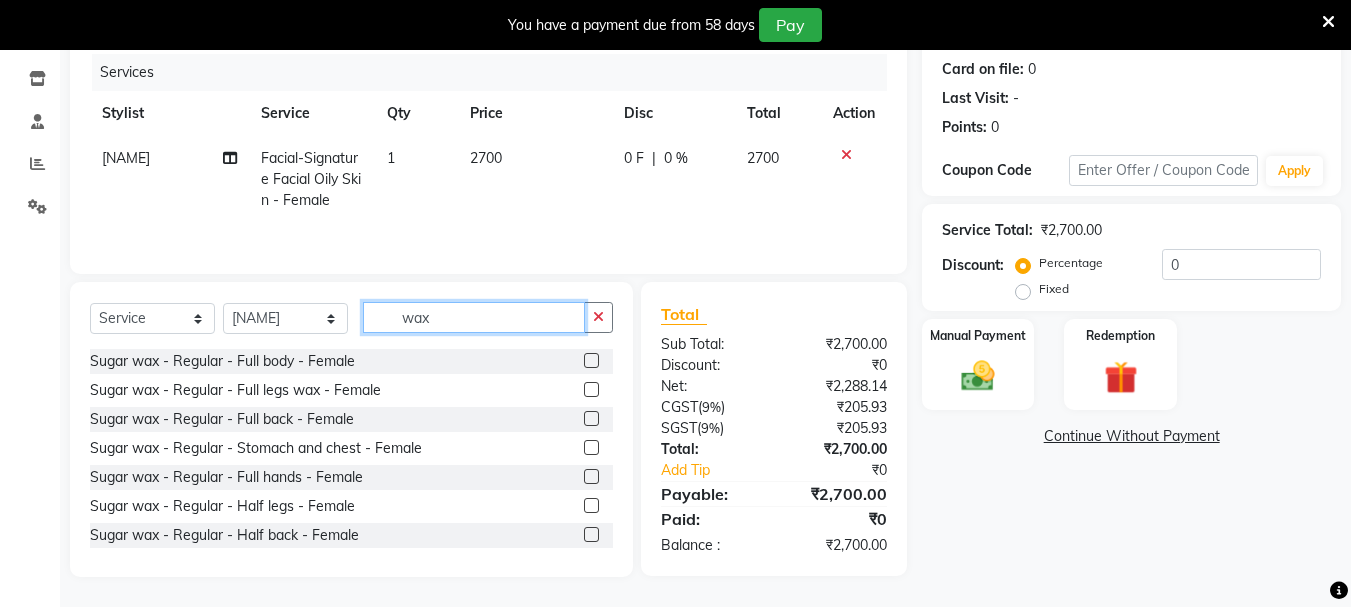 type on "wax" 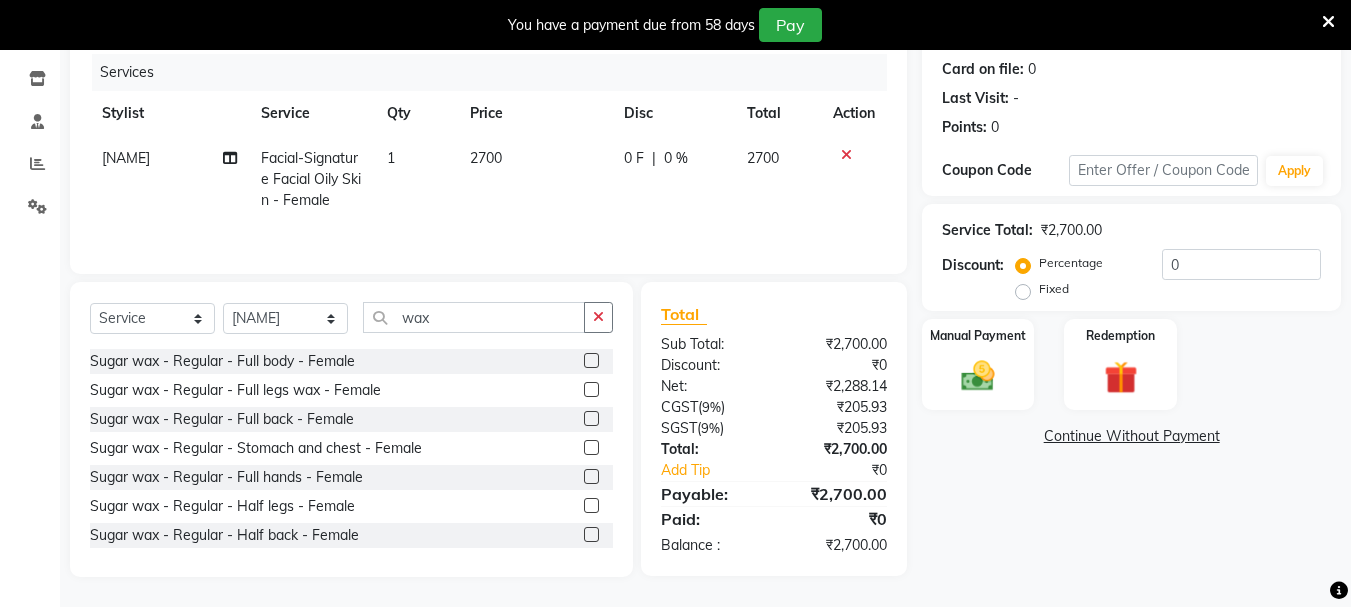 click 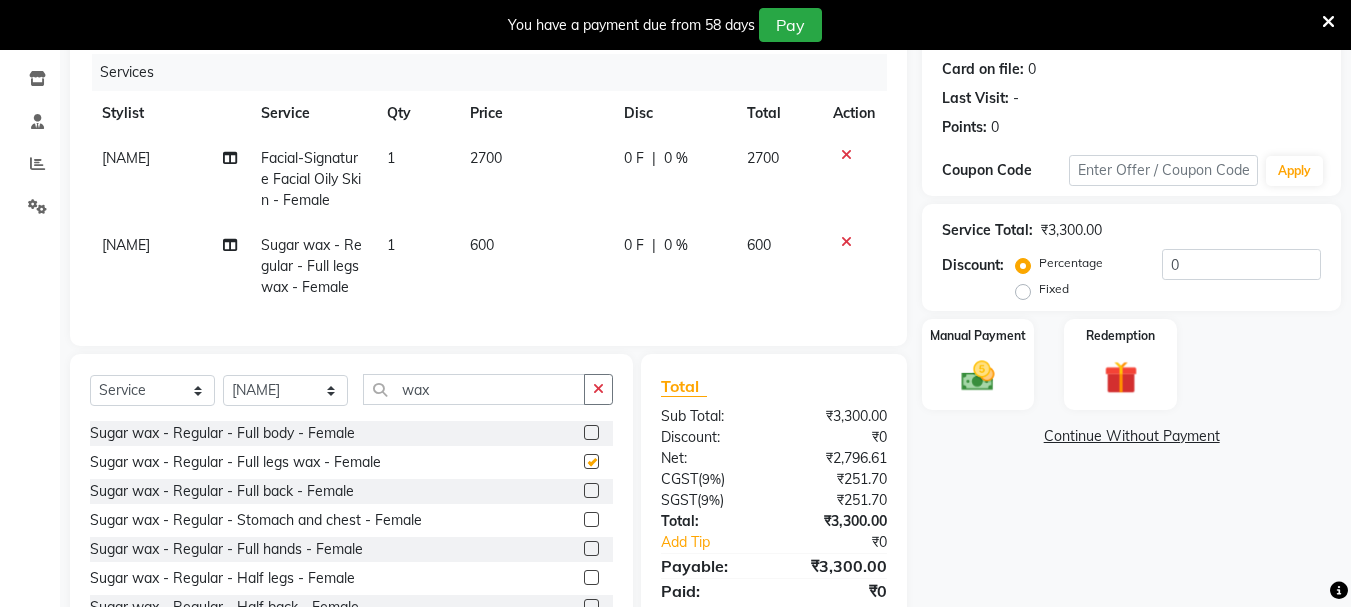 checkbox on "false" 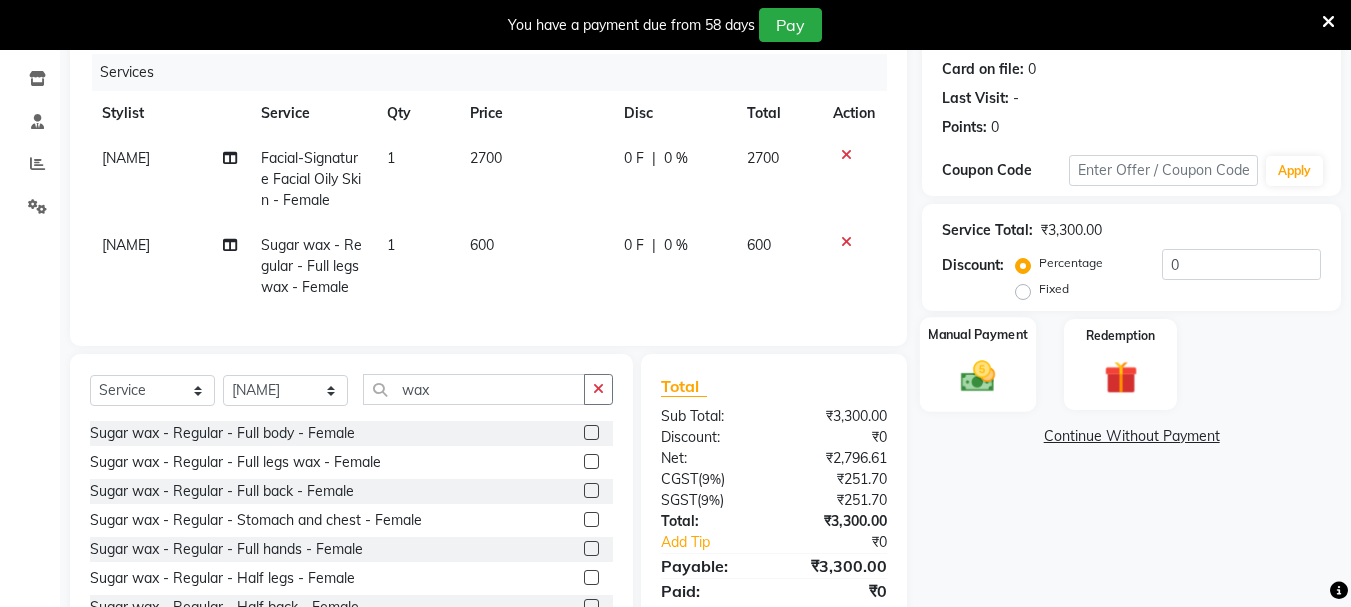 click 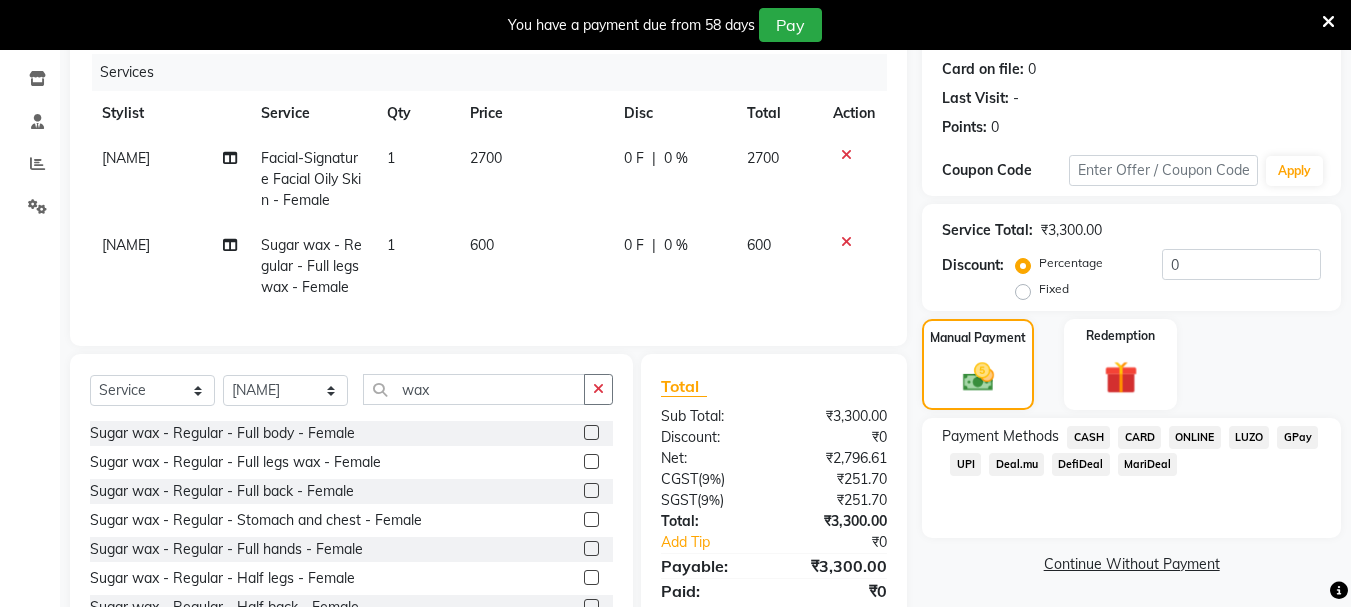click on "ONLINE" 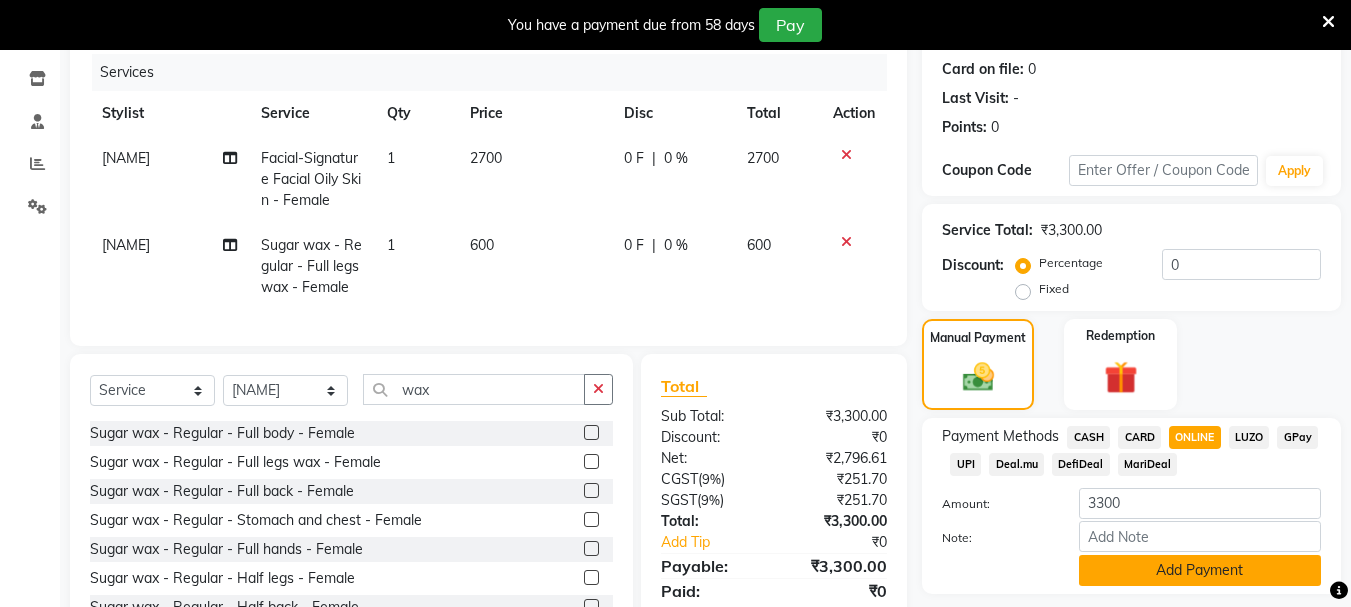 click on "Add Payment" 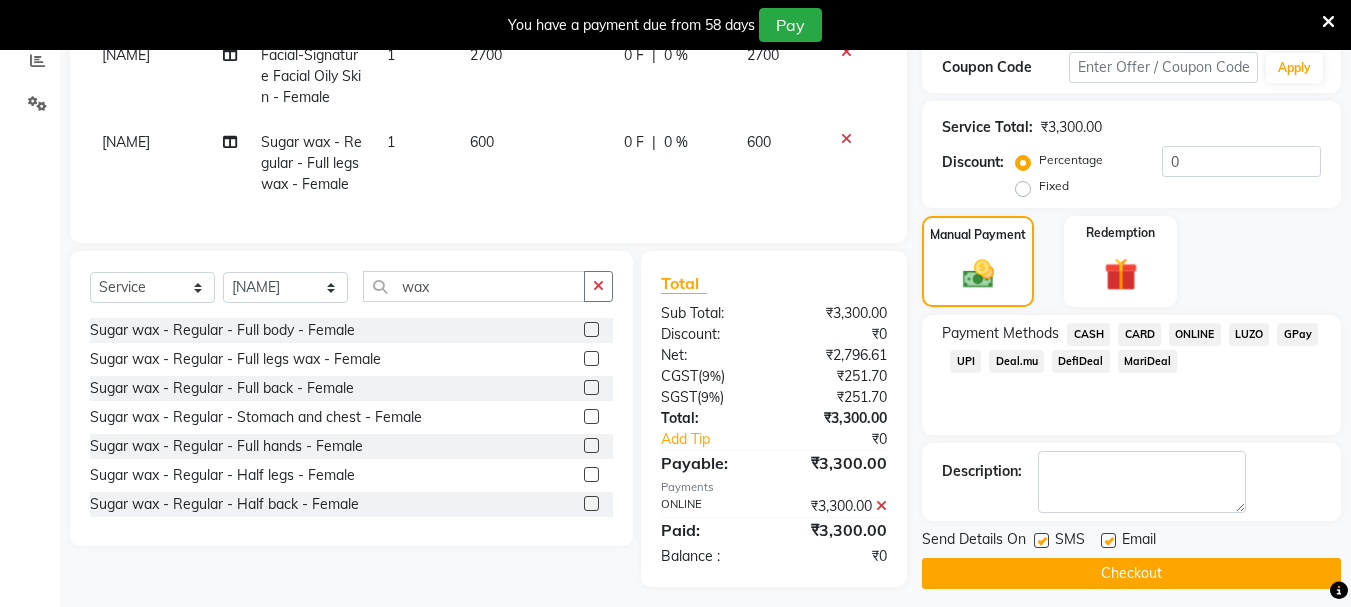 scroll, scrollTop: 372, scrollLeft: 0, axis: vertical 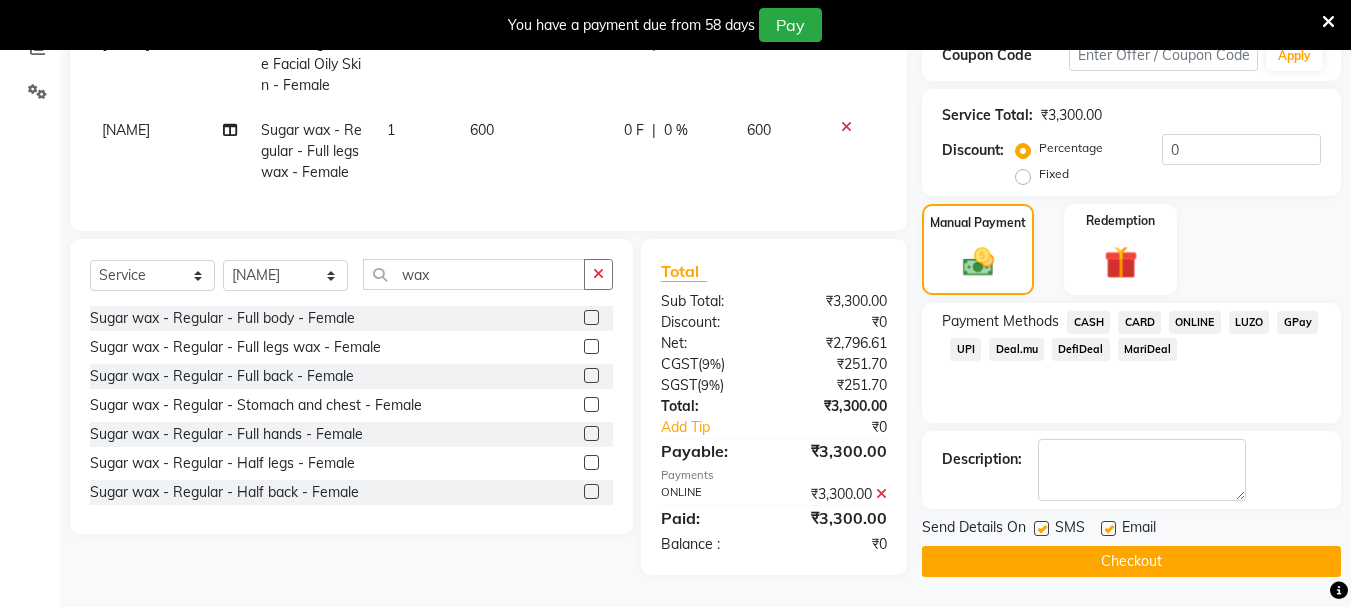 click 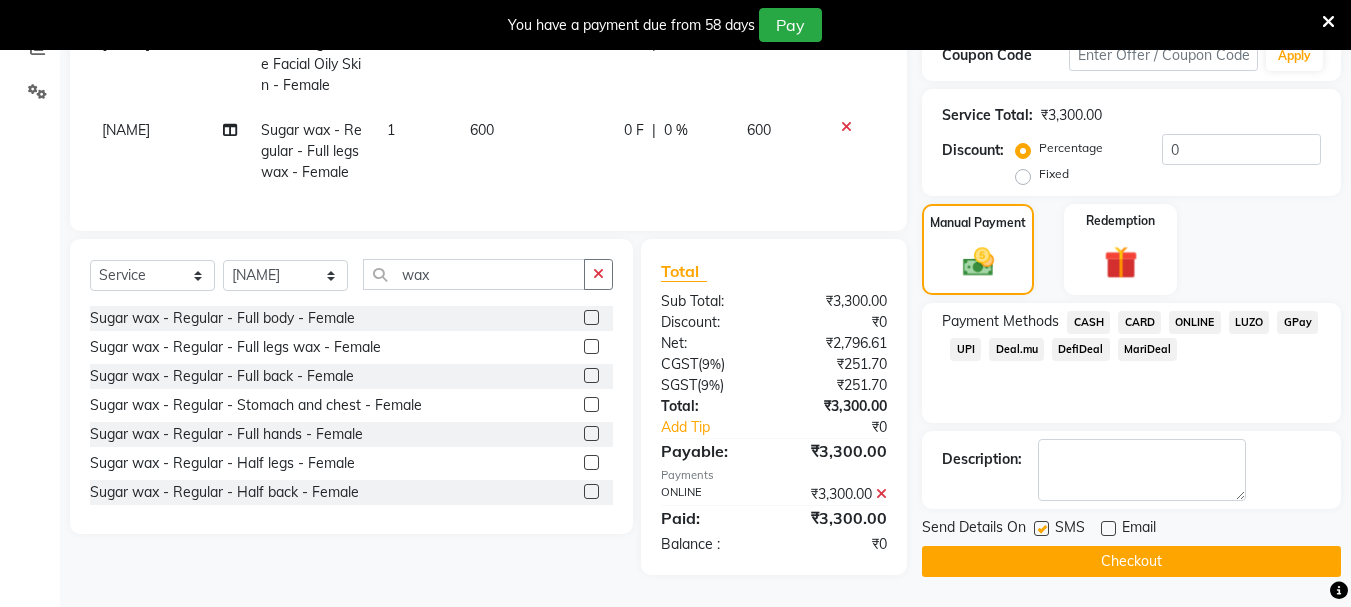 click 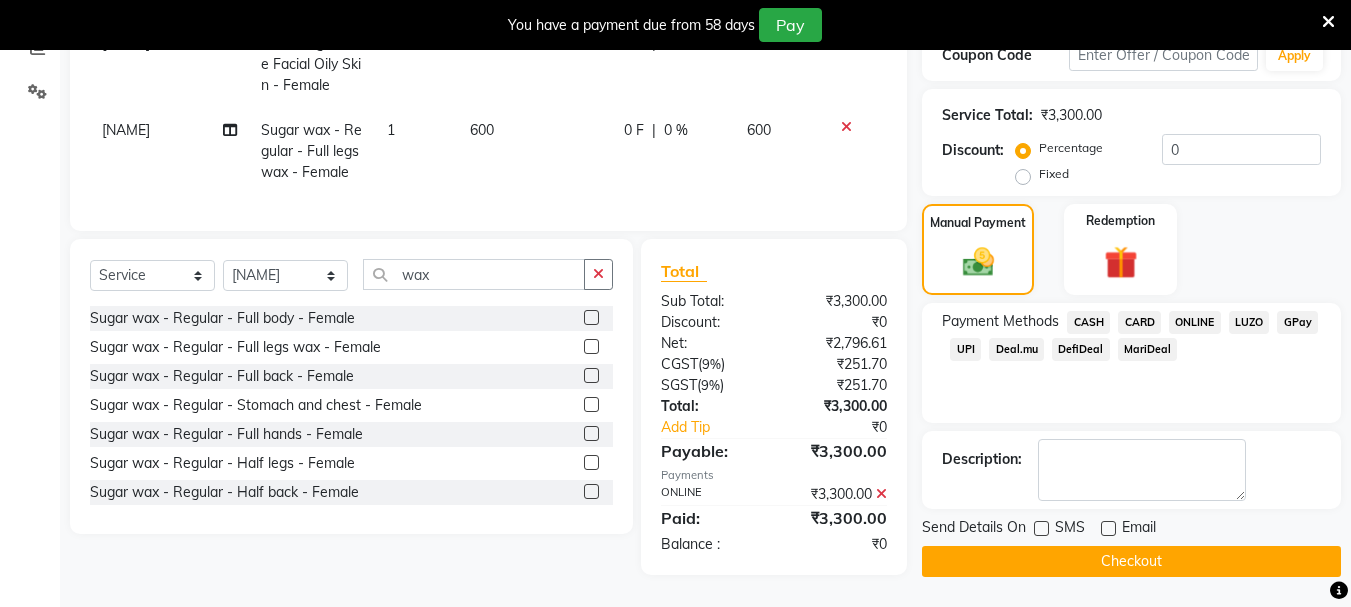 click on "Checkout" 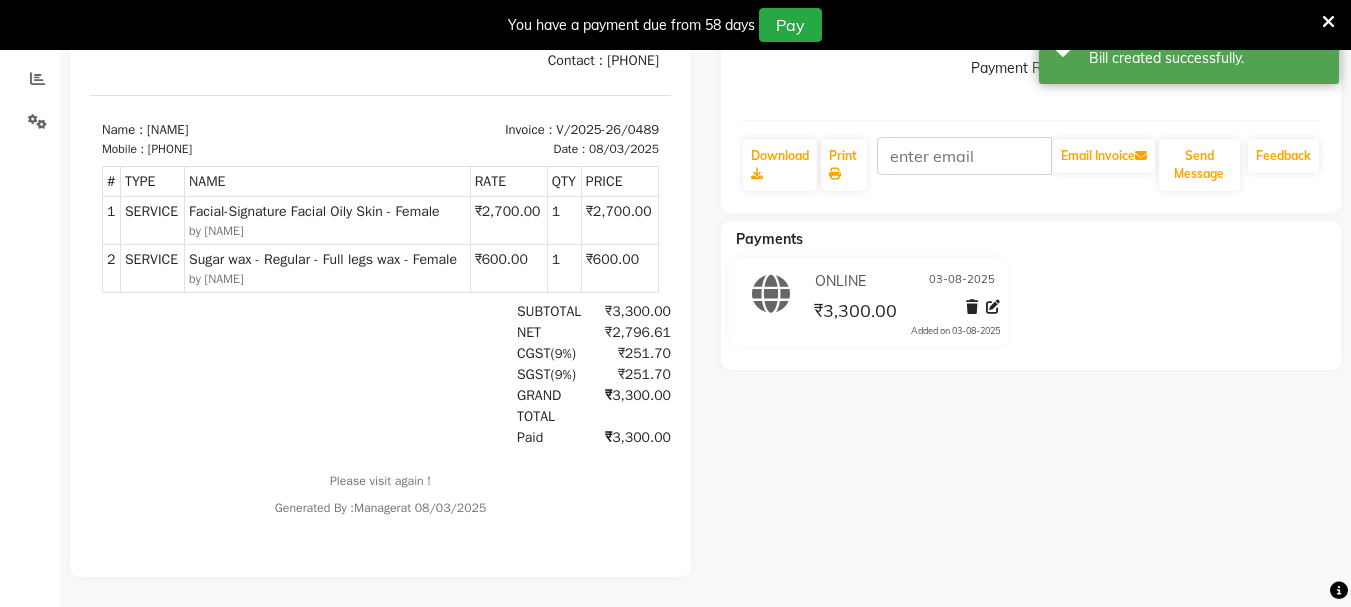 scroll, scrollTop: 0, scrollLeft: 0, axis: both 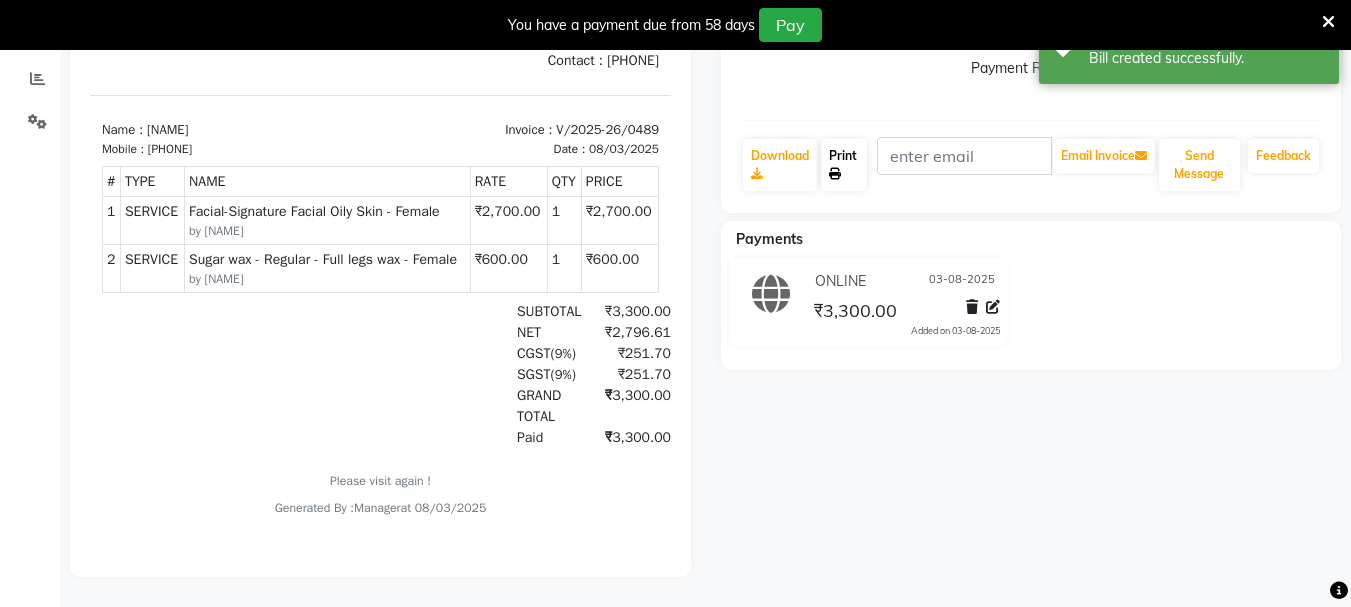 click on "Print" 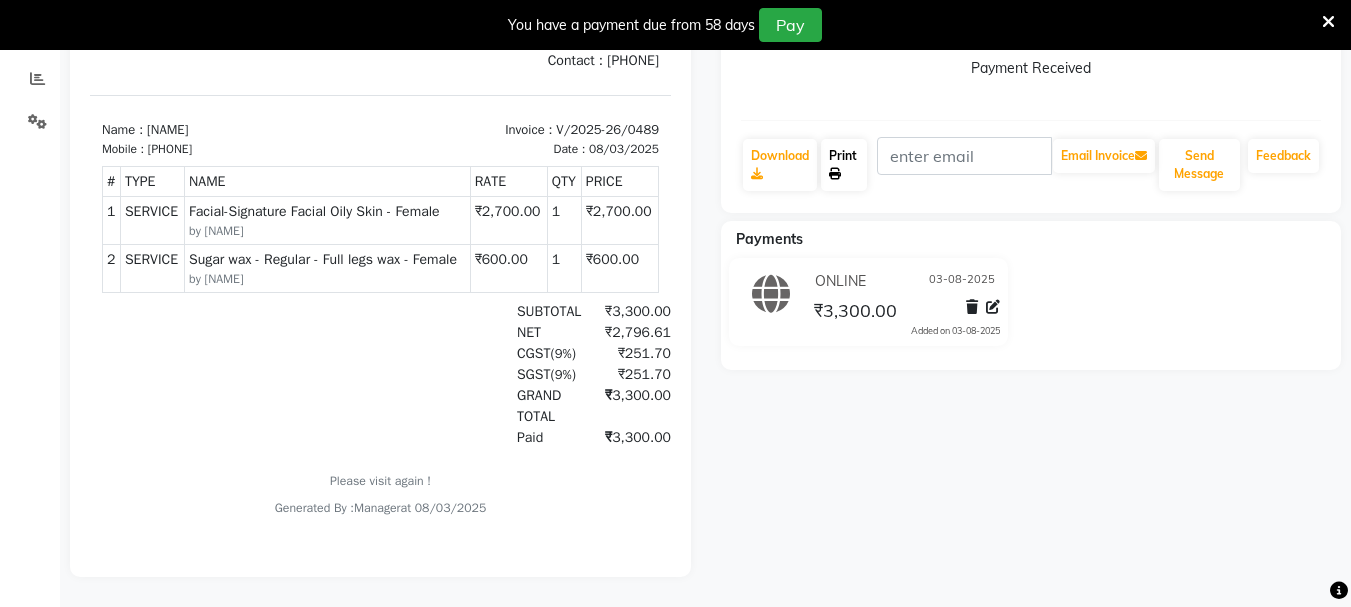 scroll, scrollTop: 0, scrollLeft: 0, axis: both 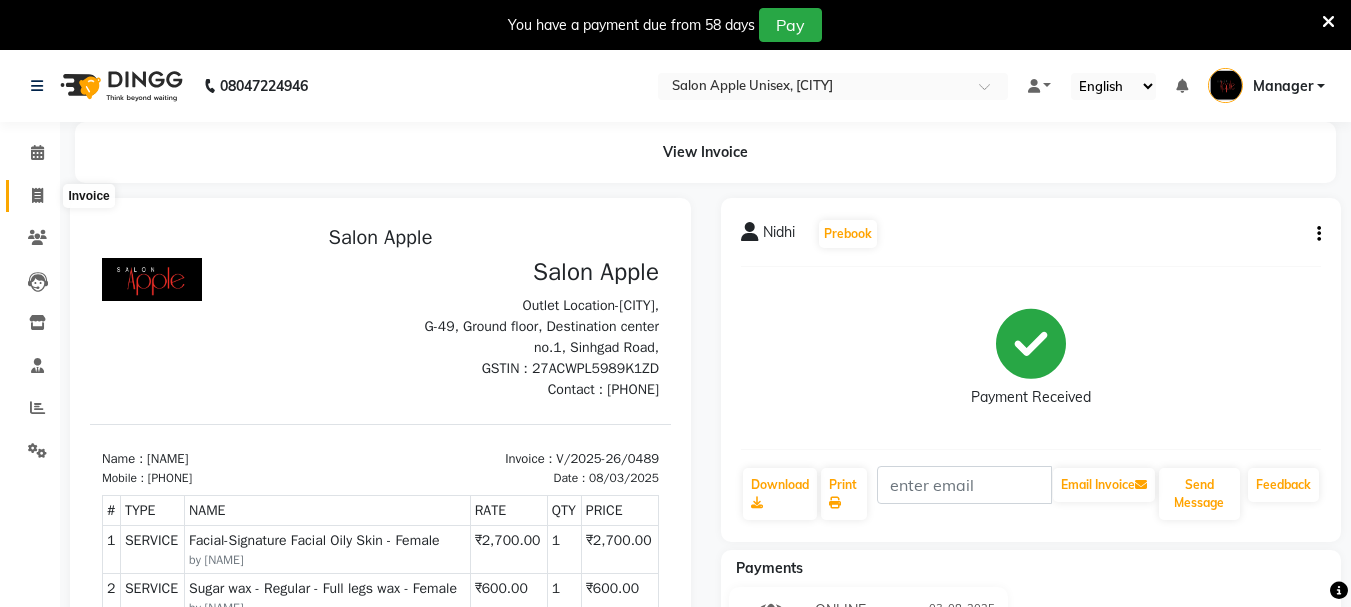 click 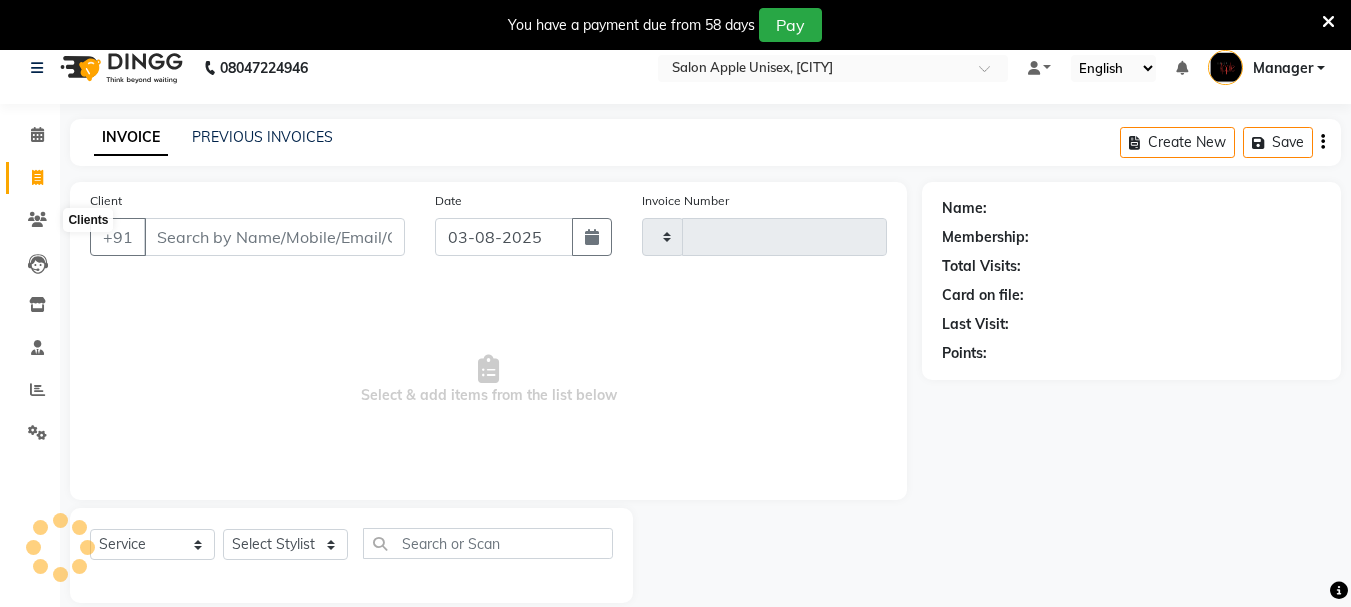 scroll, scrollTop: 50, scrollLeft: 0, axis: vertical 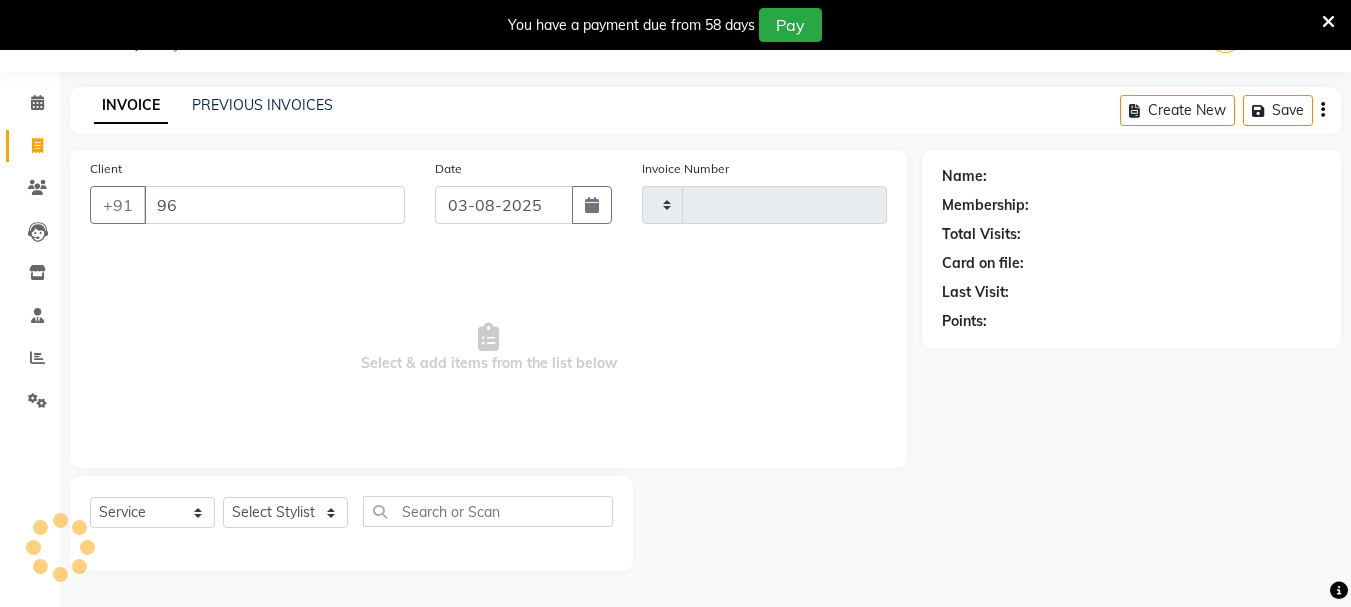 type on "965" 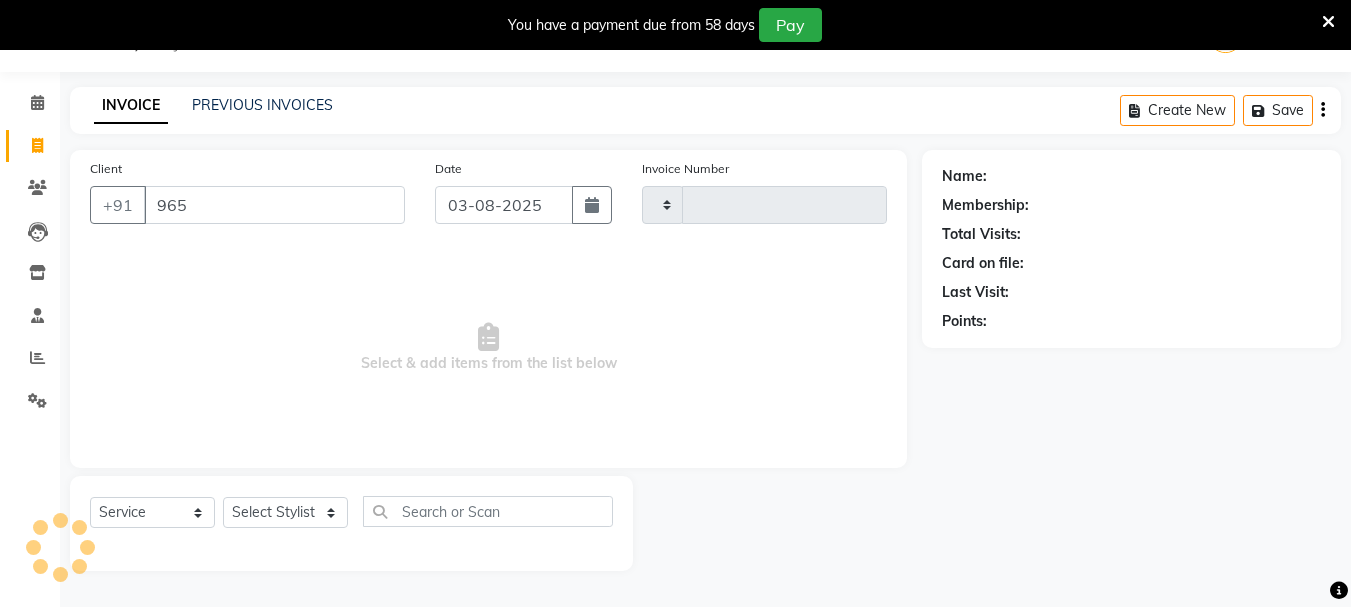 type on "0490" 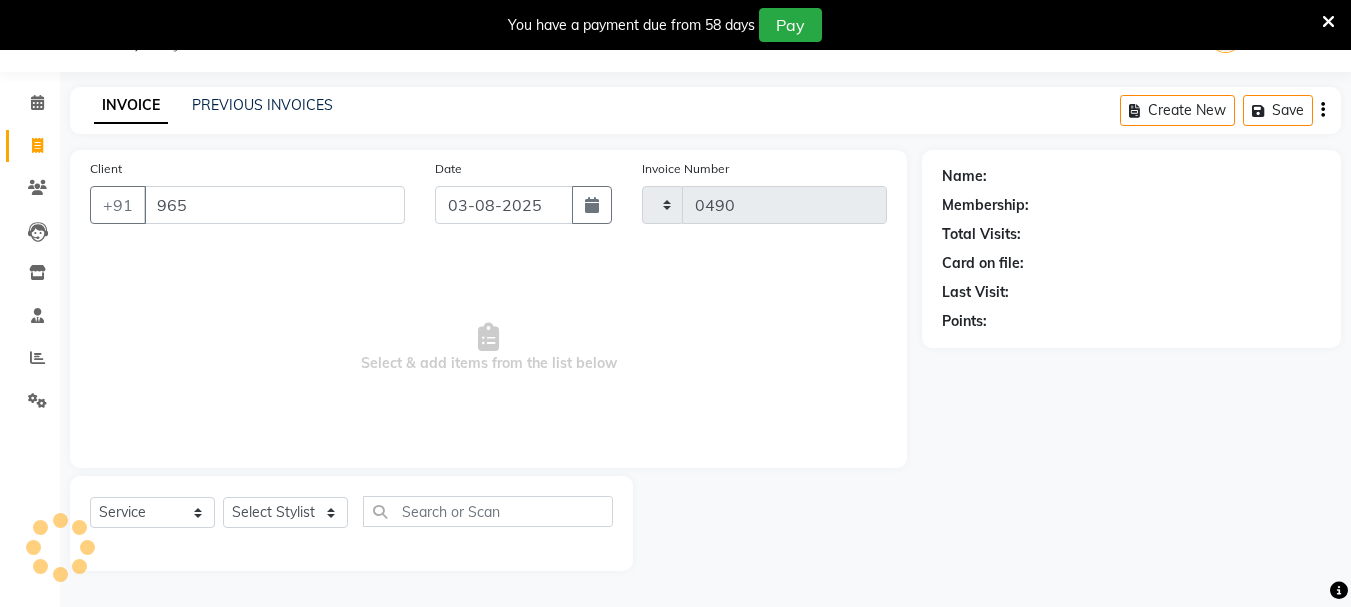 select on "116" 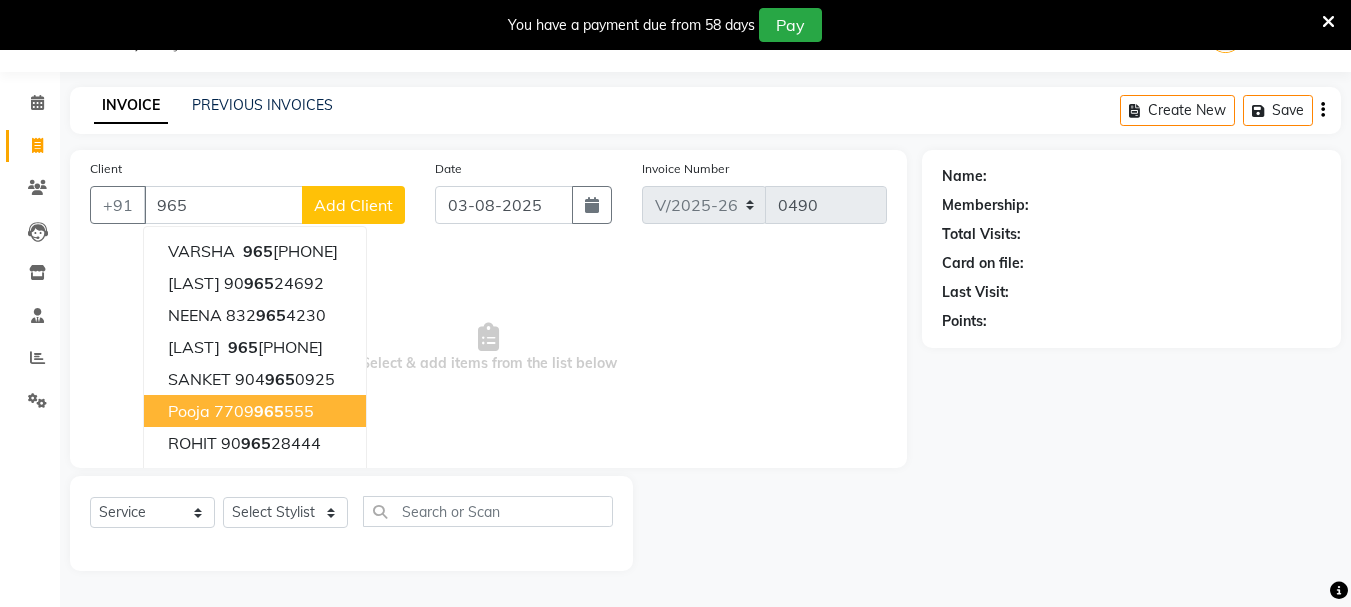 click on "[PHONE]" at bounding box center (264, 411) 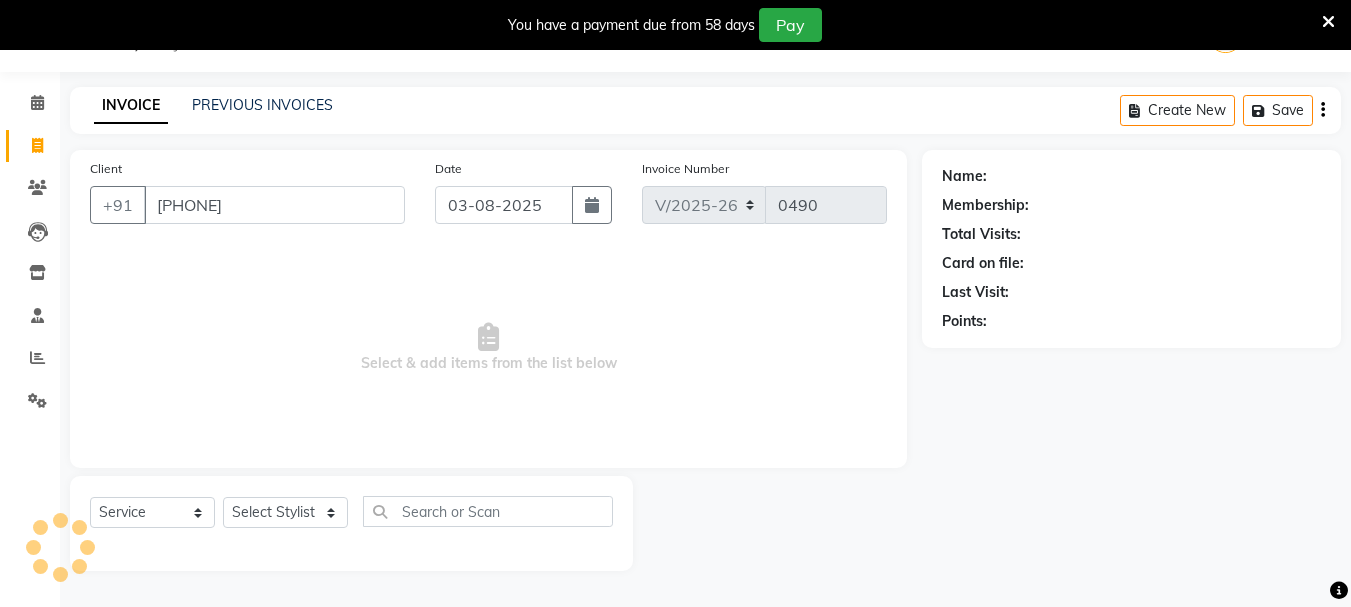 type on "[PHONE]" 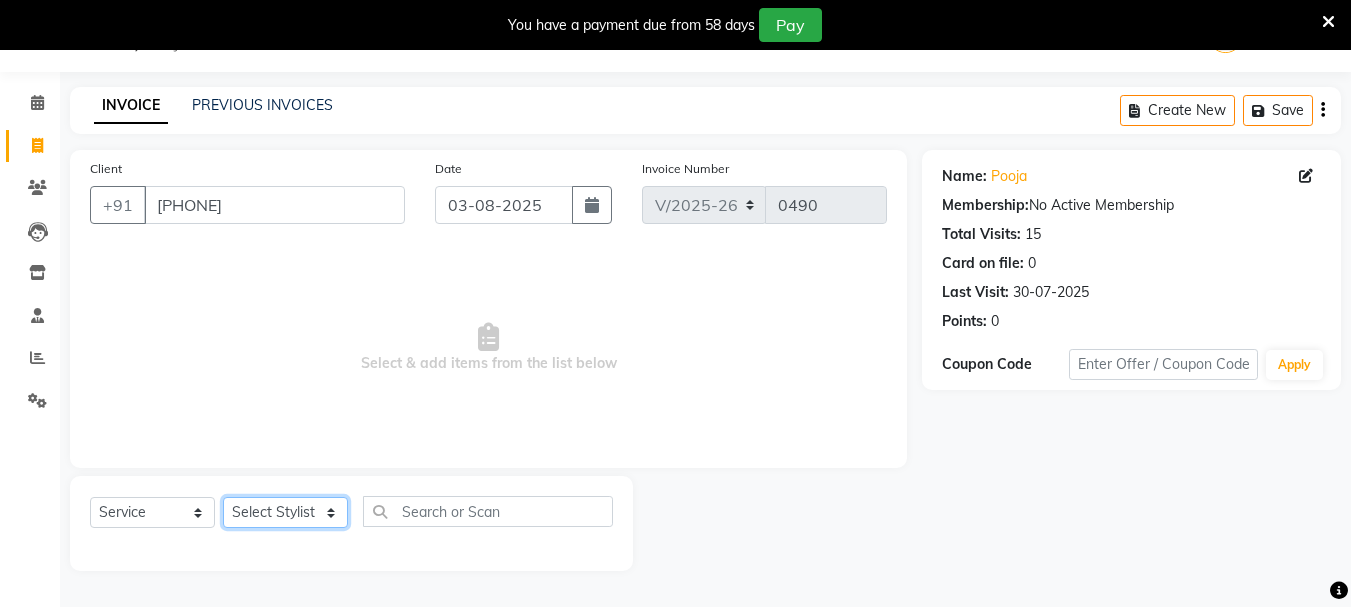 click on "Select Stylist [NAME]  [NAME] [NAME] Manager [NAME] [NAME] [NAME] [NAME] [NAME] [NAME]" 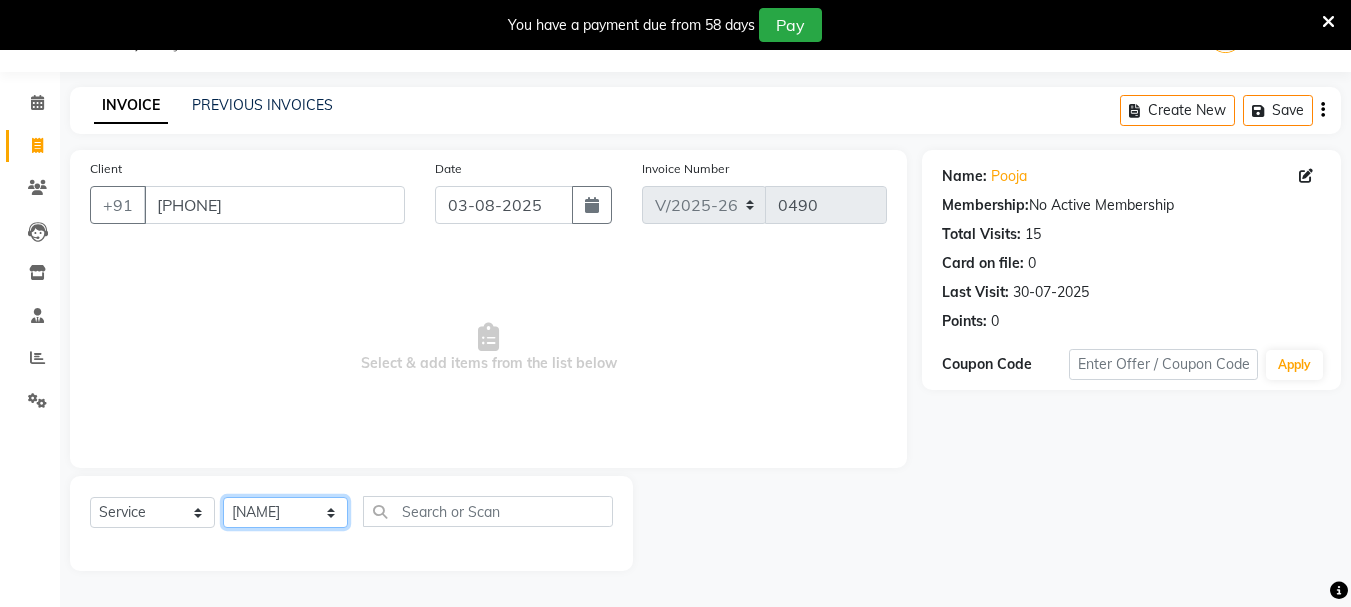 click on "Select Stylist [NAME]  [NAME] [NAME] Manager [NAME] [NAME] [NAME] [NAME] [NAME] [NAME]" 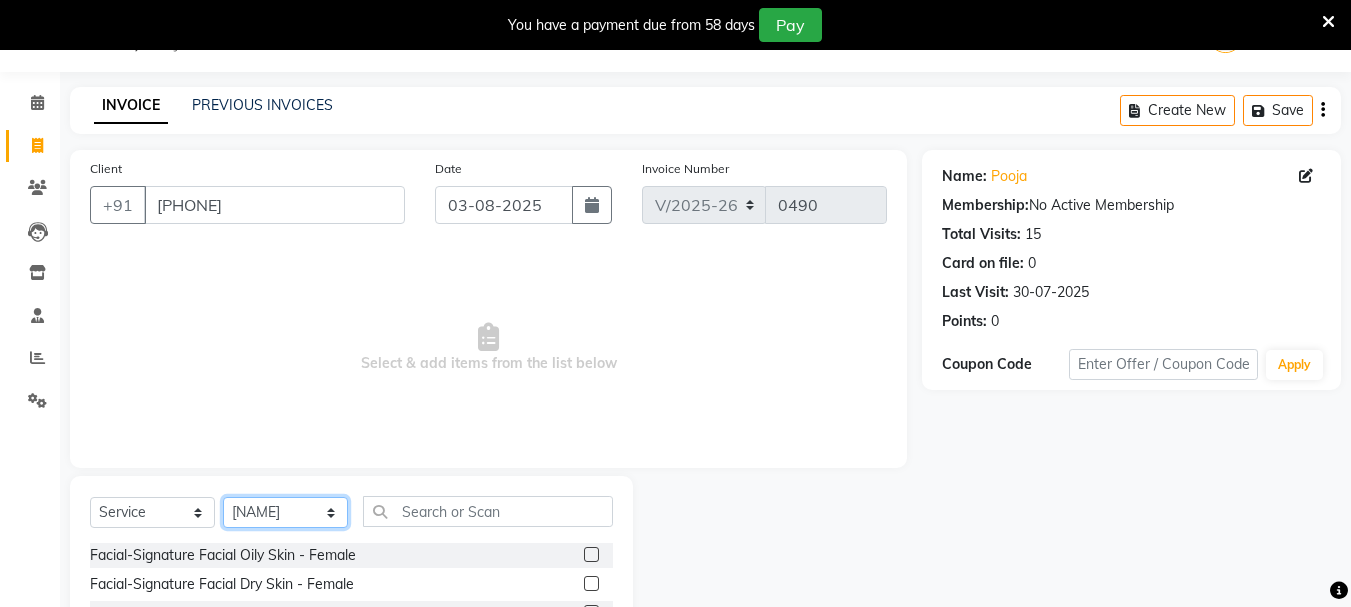 scroll, scrollTop: 244, scrollLeft: 0, axis: vertical 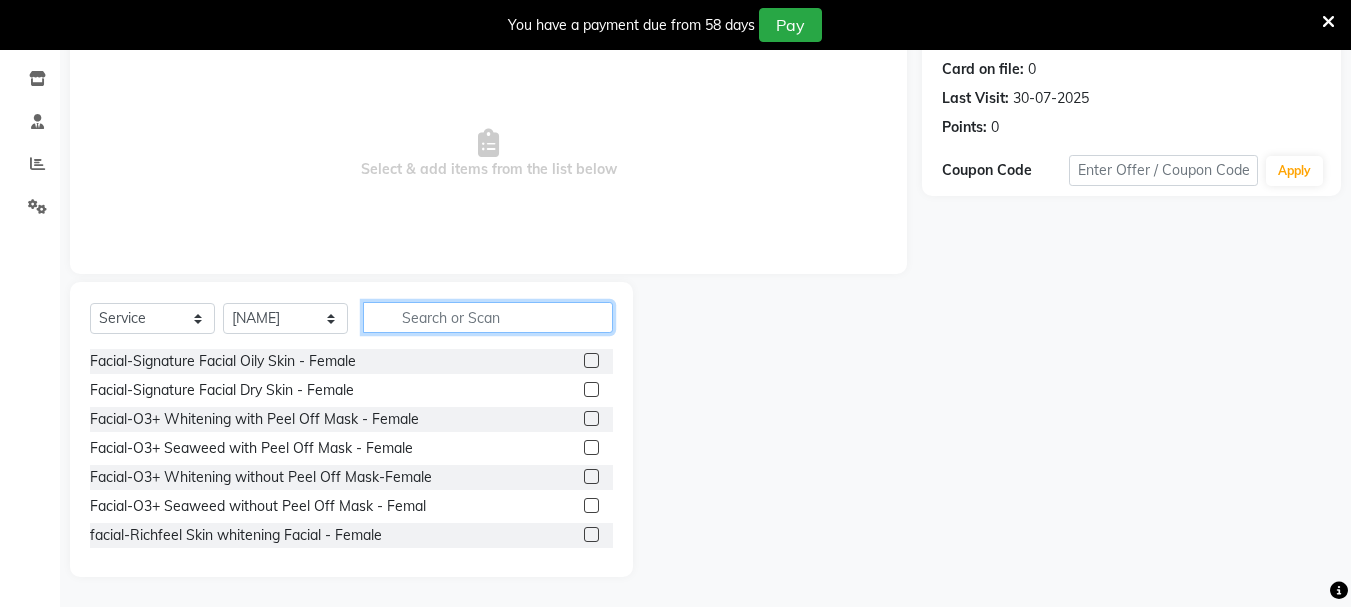 click 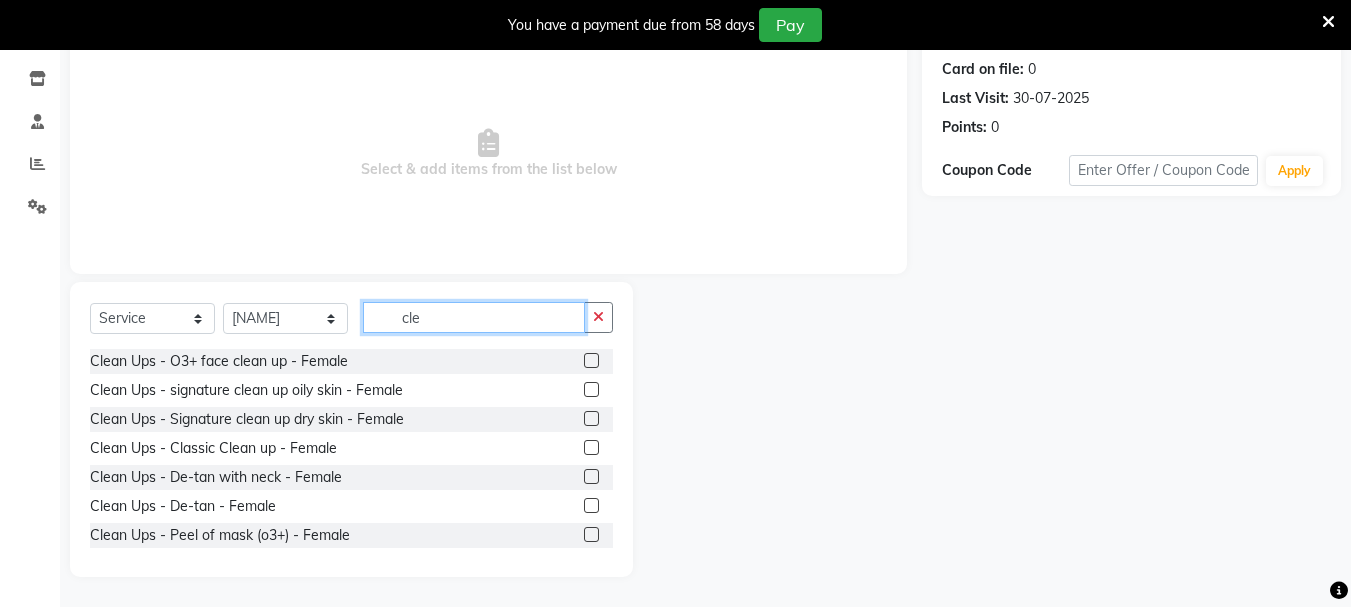 type on "cle" 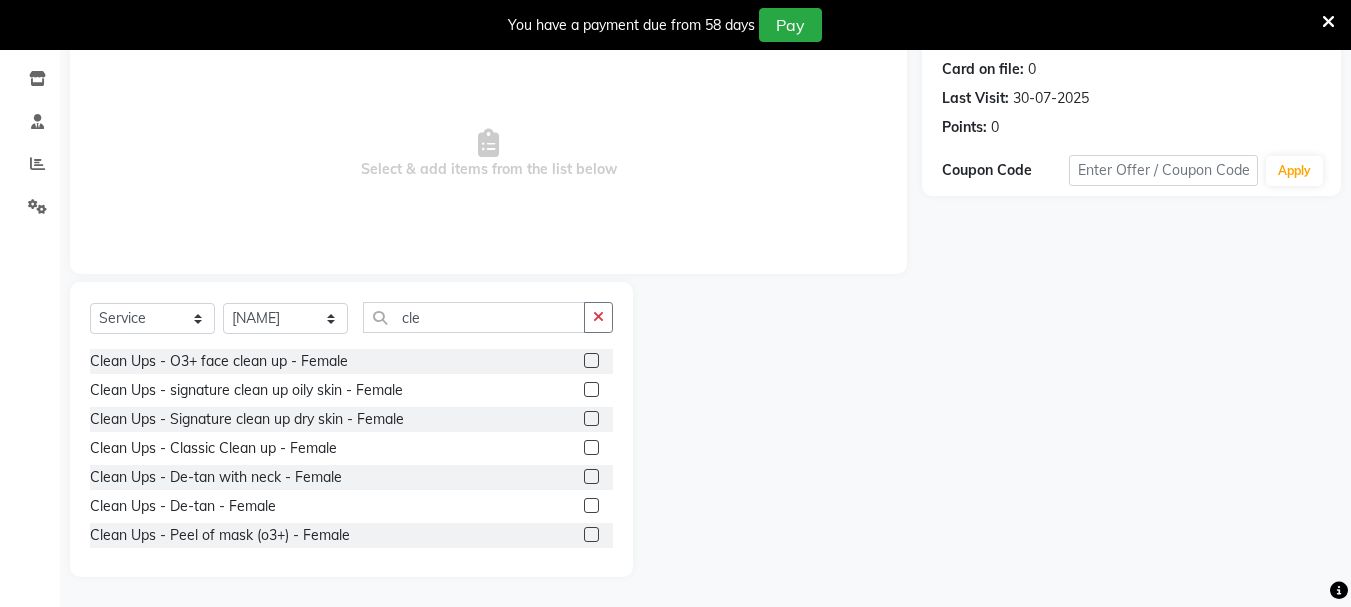 click 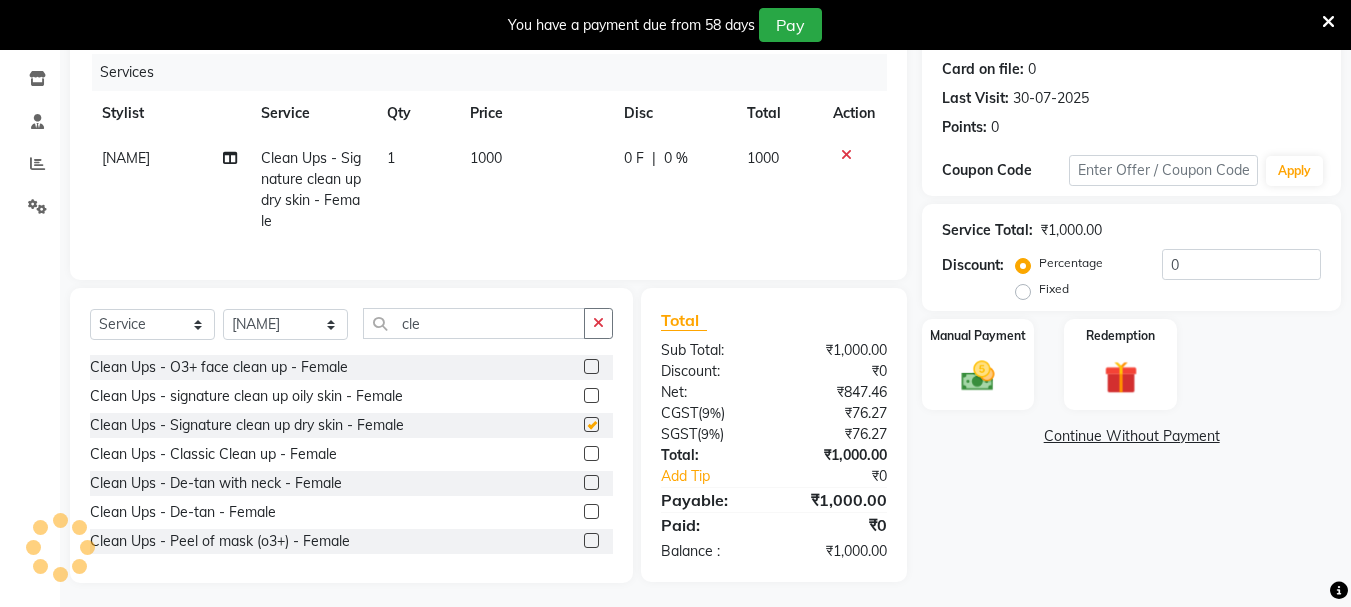 checkbox on "false" 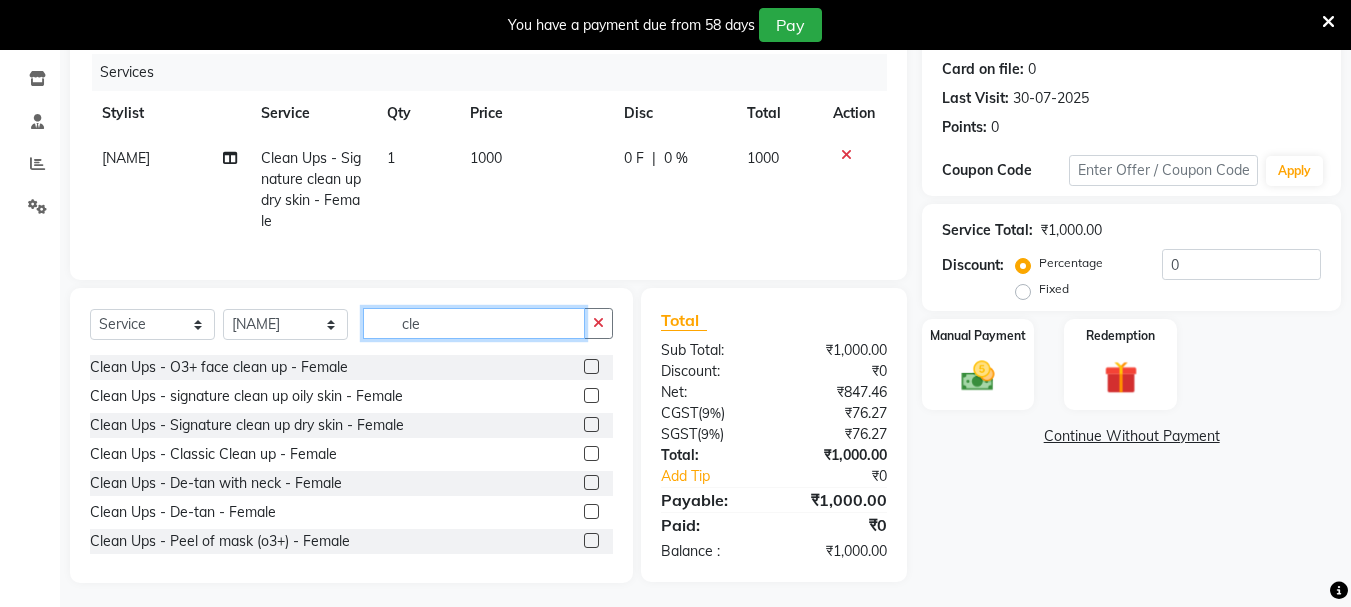 click on "cle" 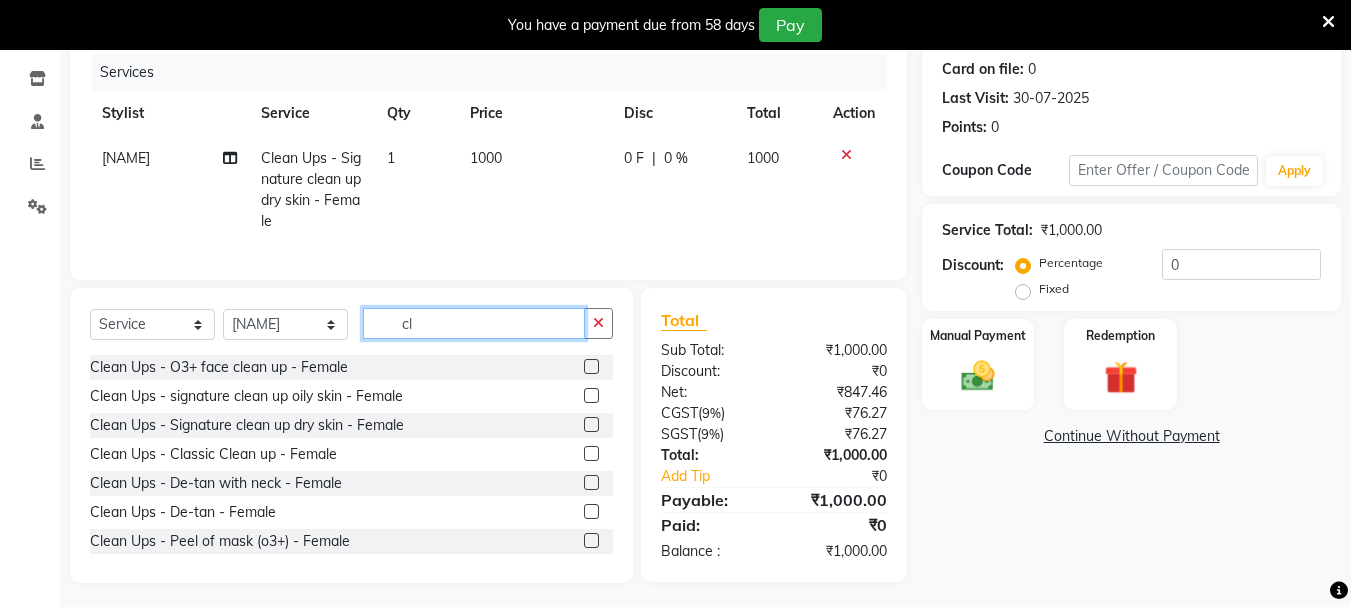 type on "c" 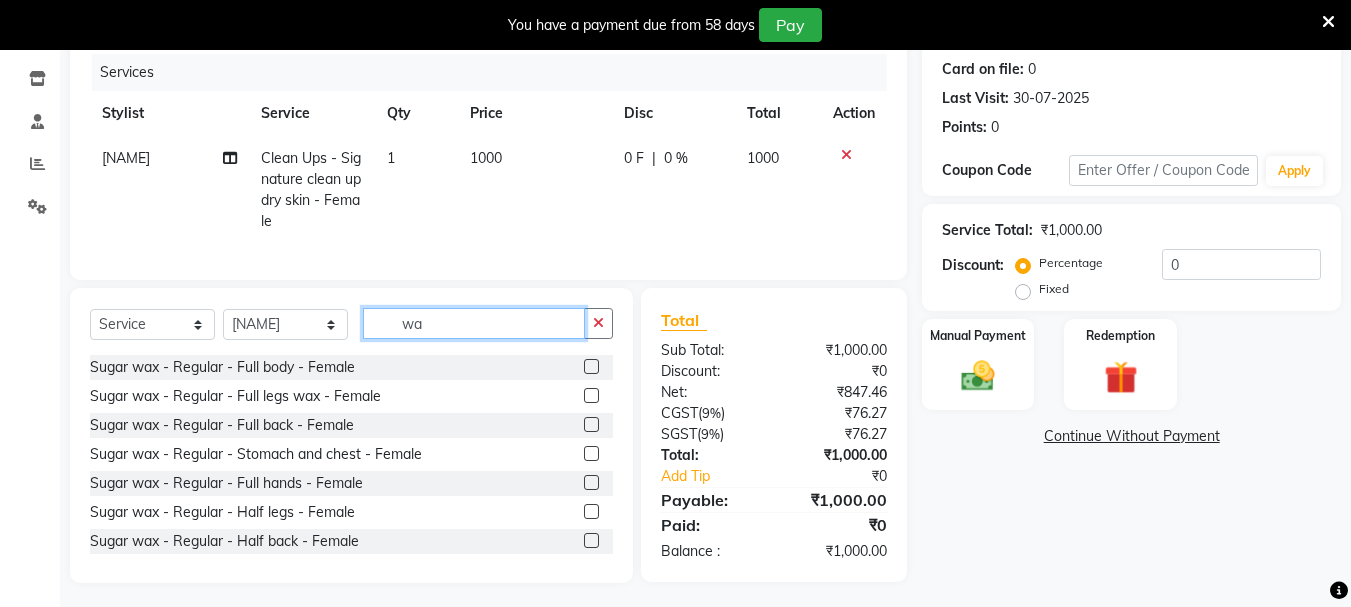 type on "wa" 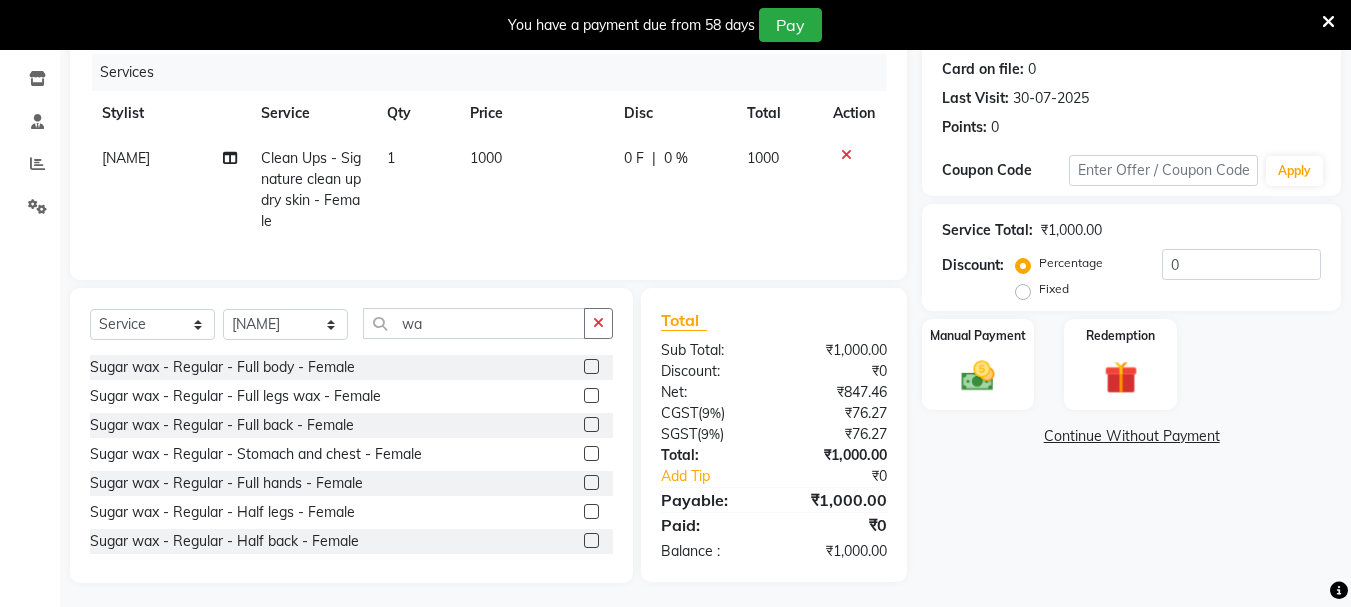 click 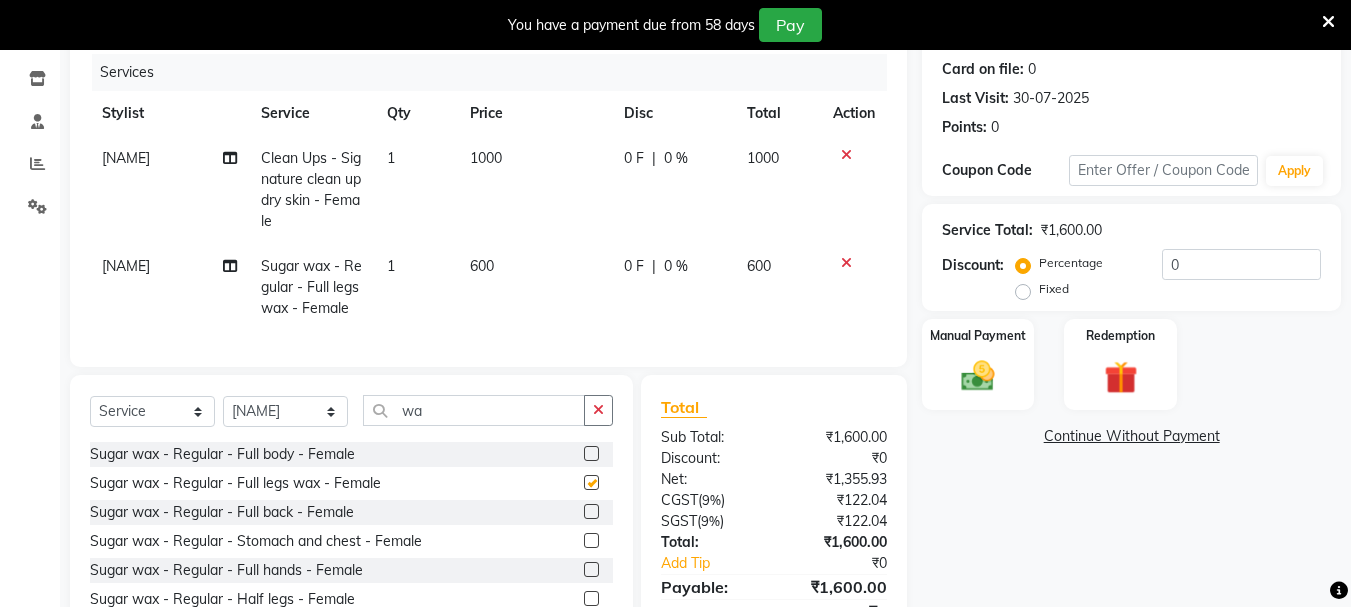 checkbox on "false" 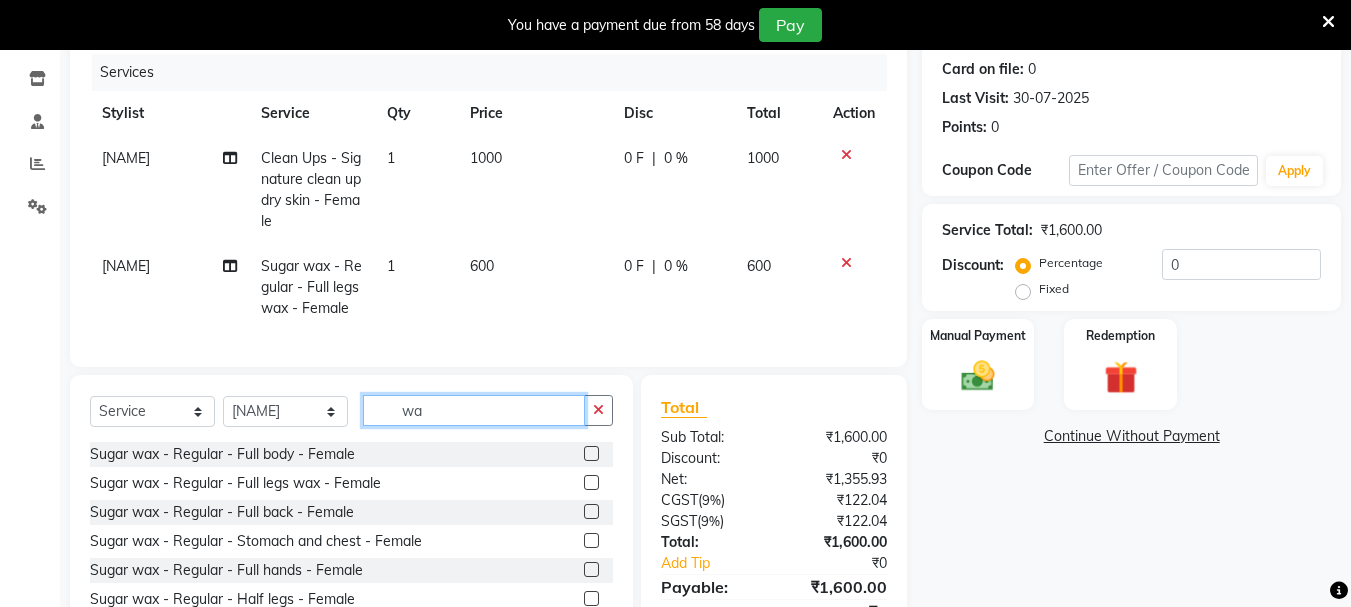 click on "wa" 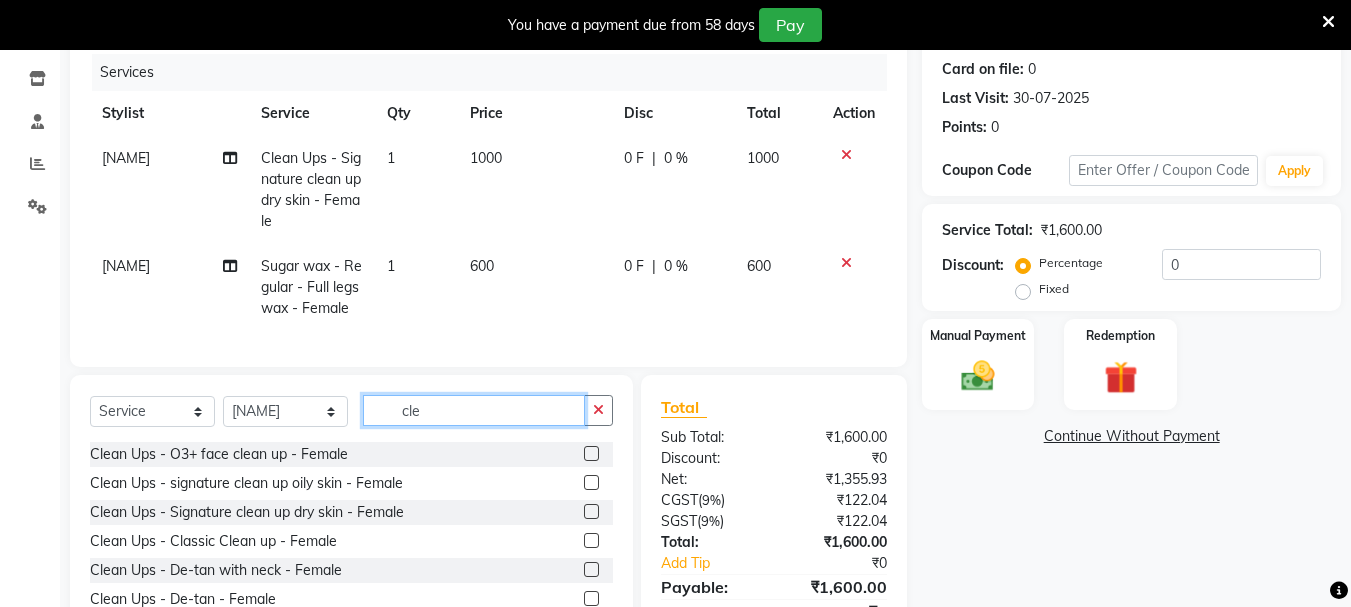 type on "cle" 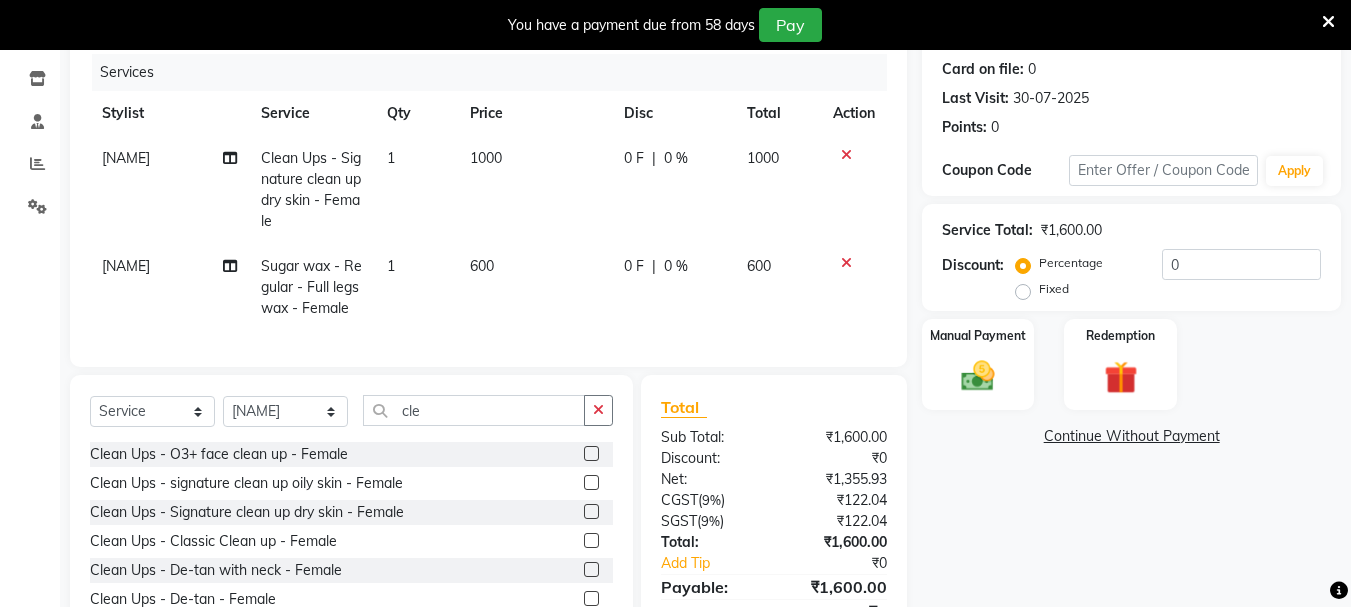 click 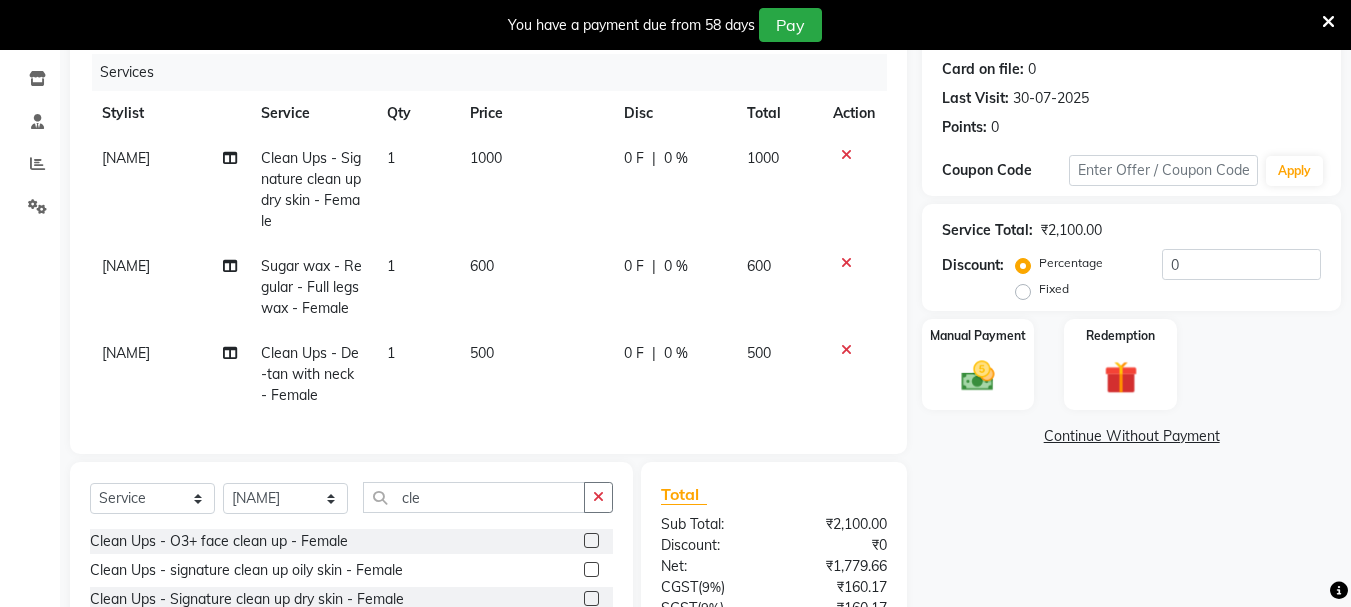 checkbox on "false" 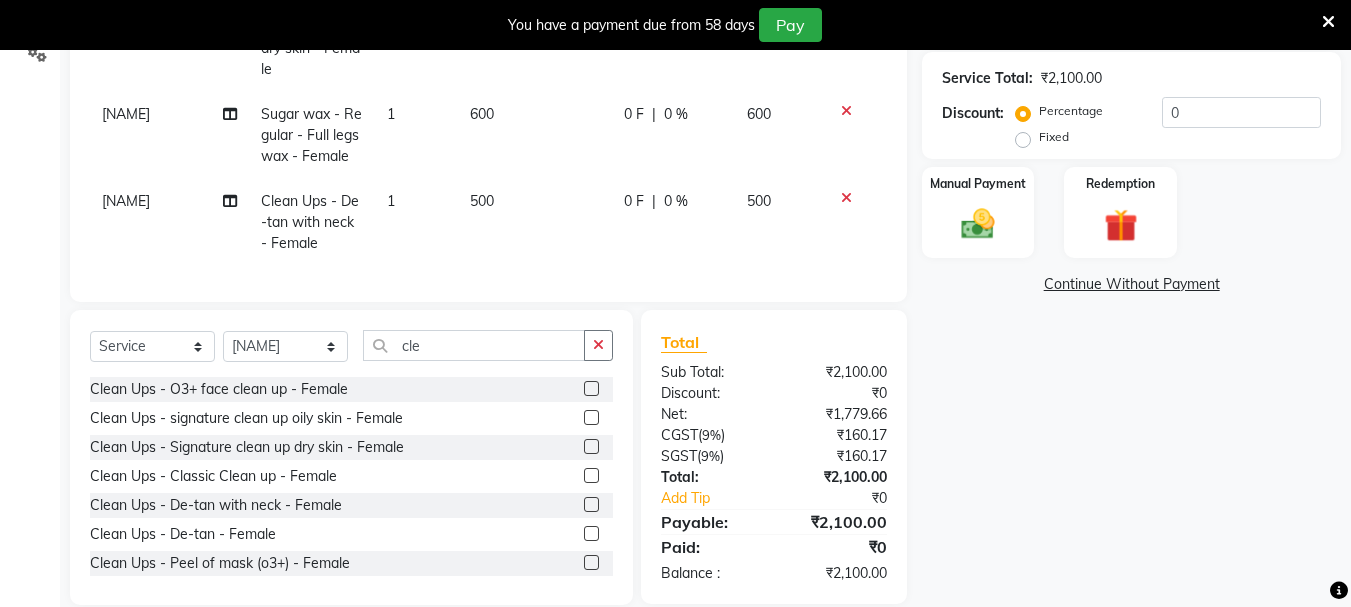 scroll, scrollTop: 439, scrollLeft: 0, axis: vertical 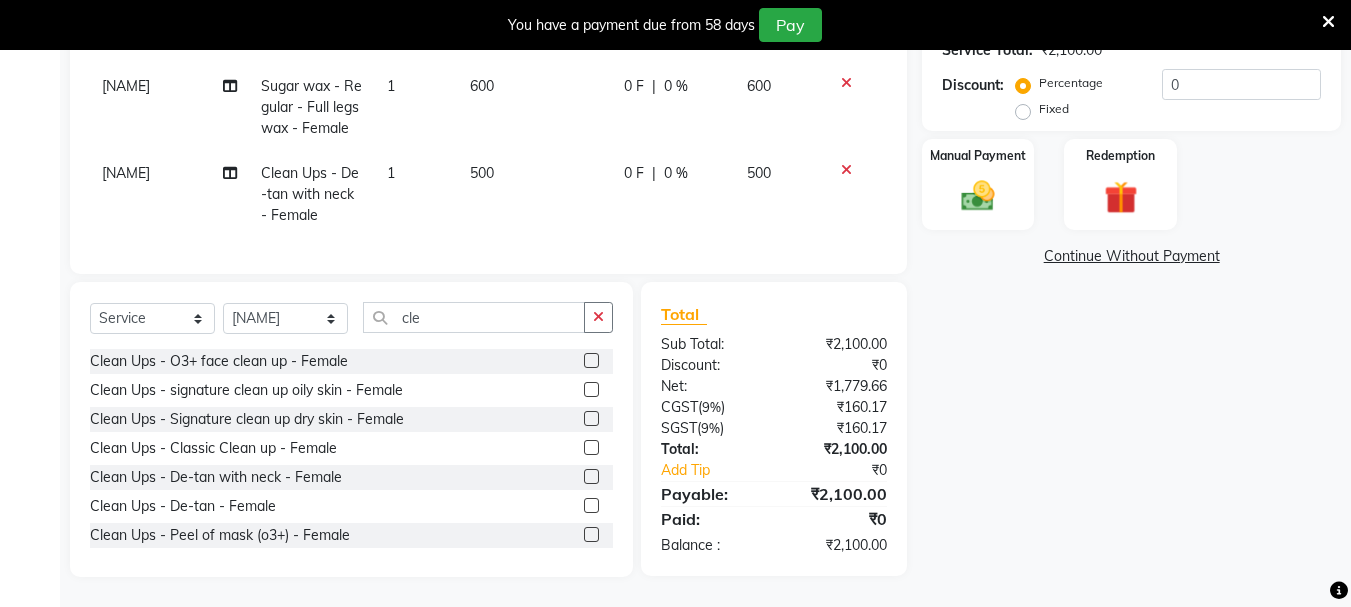click 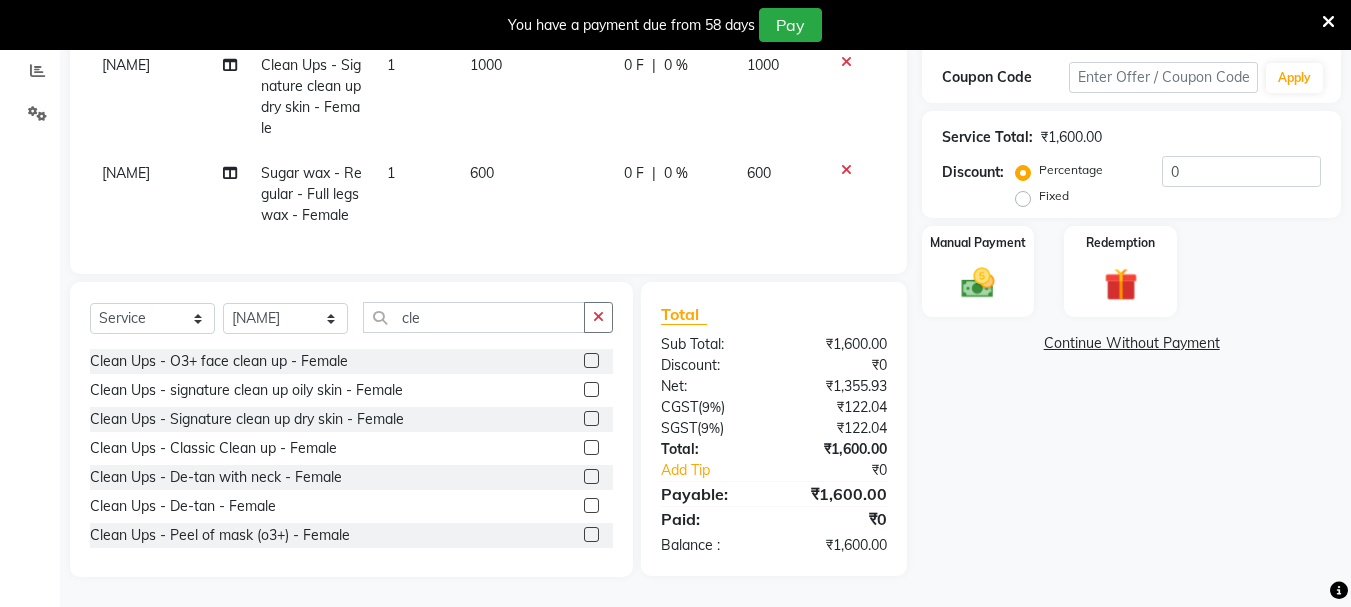 click 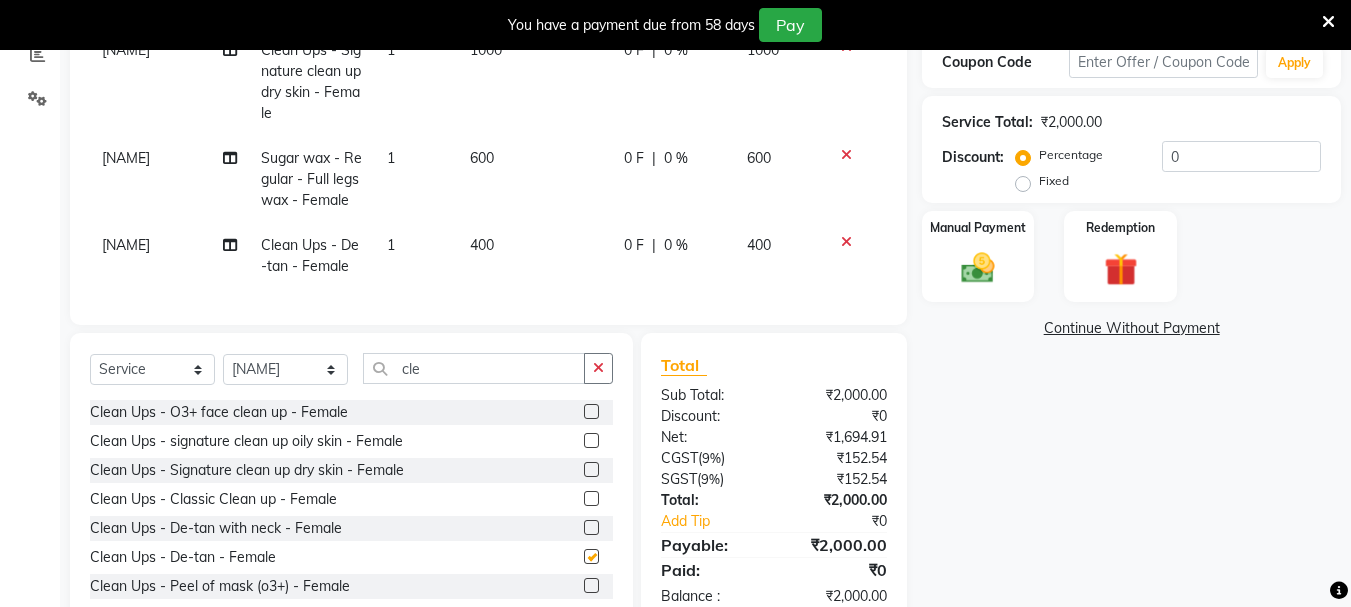 scroll, scrollTop: 418, scrollLeft: 0, axis: vertical 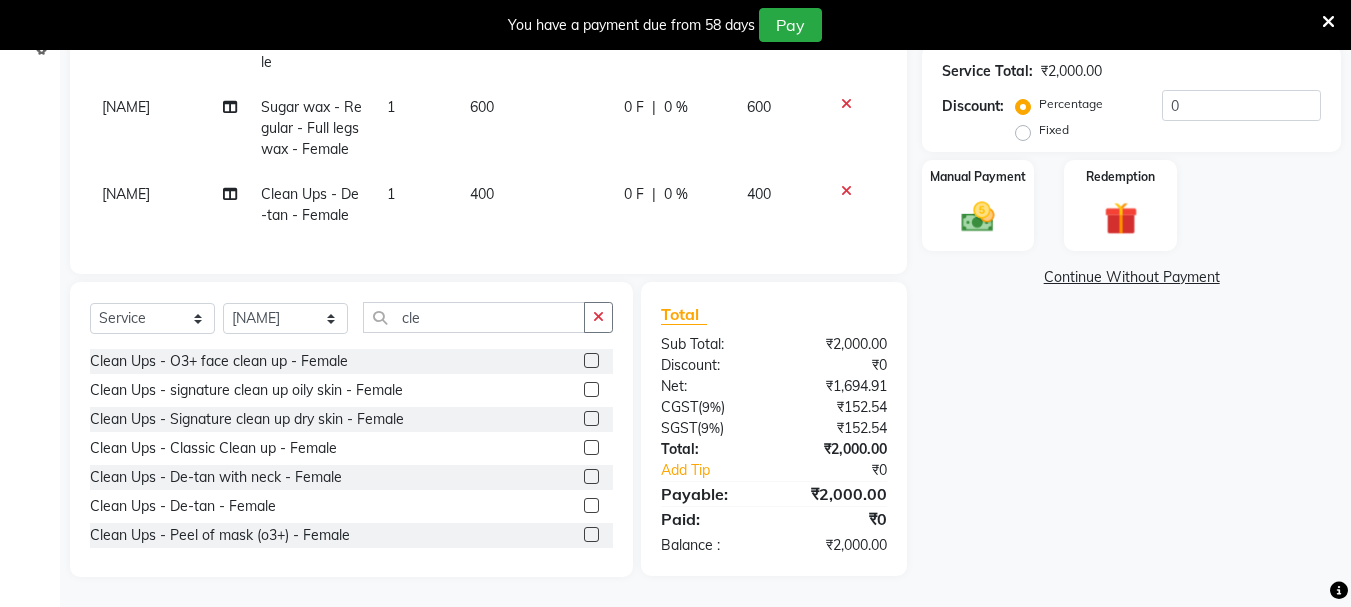 checkbox on "false" 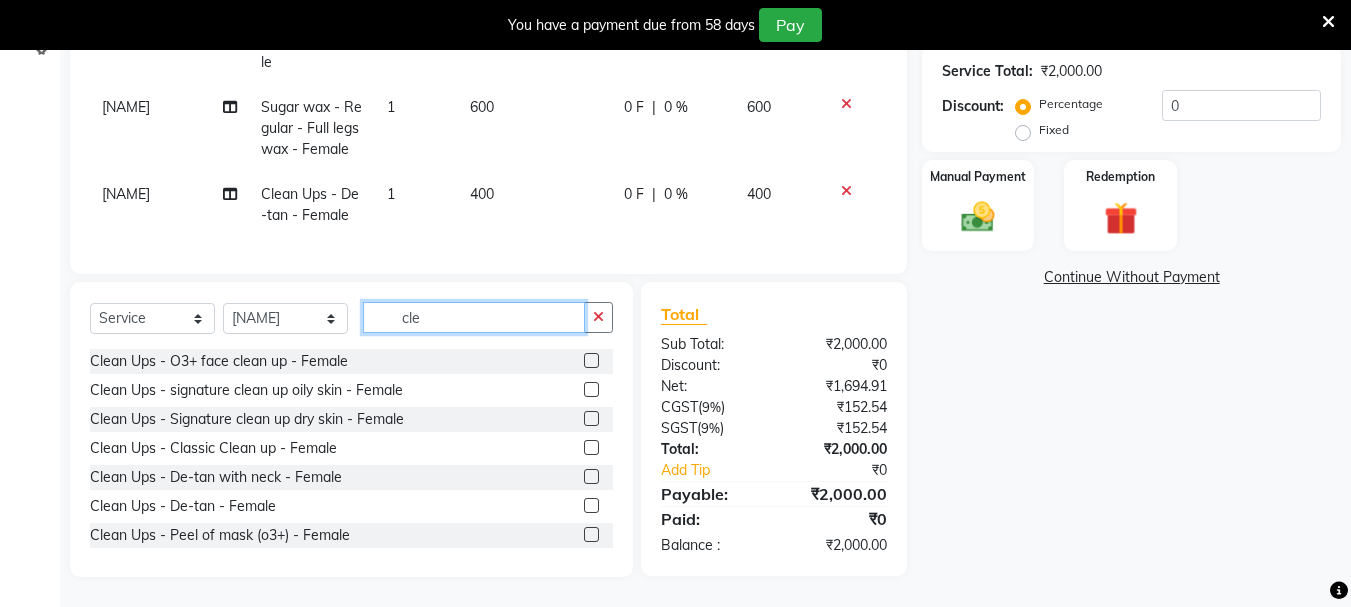 click on "cle" 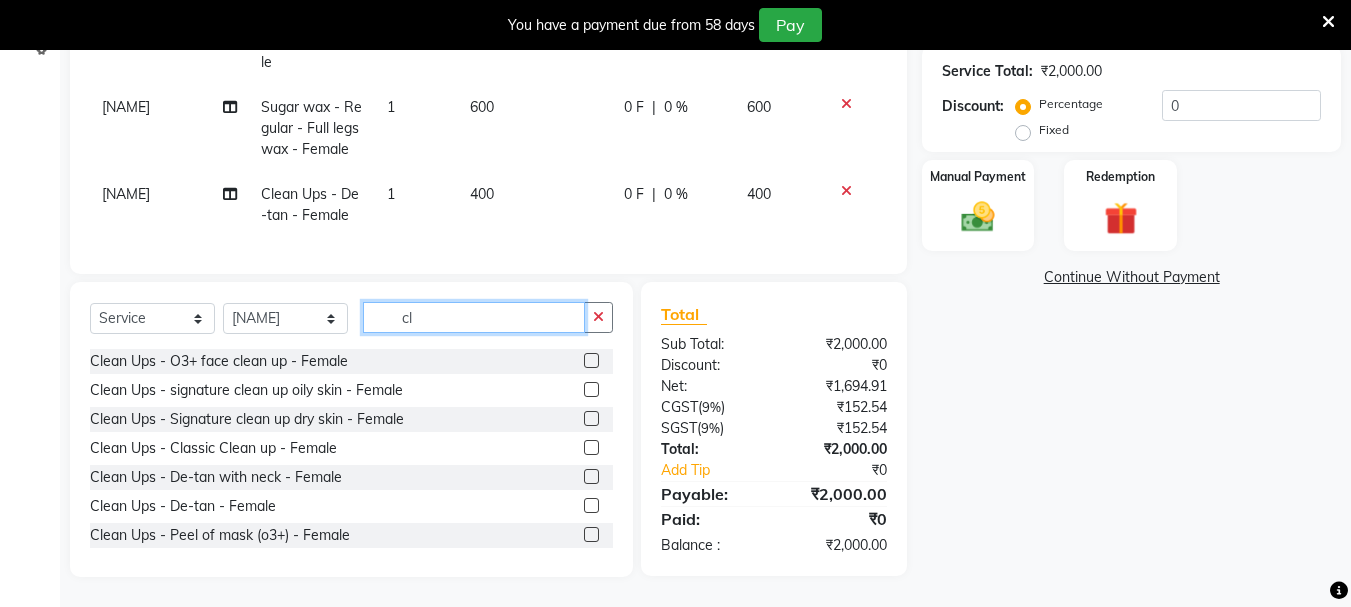 type on "c" 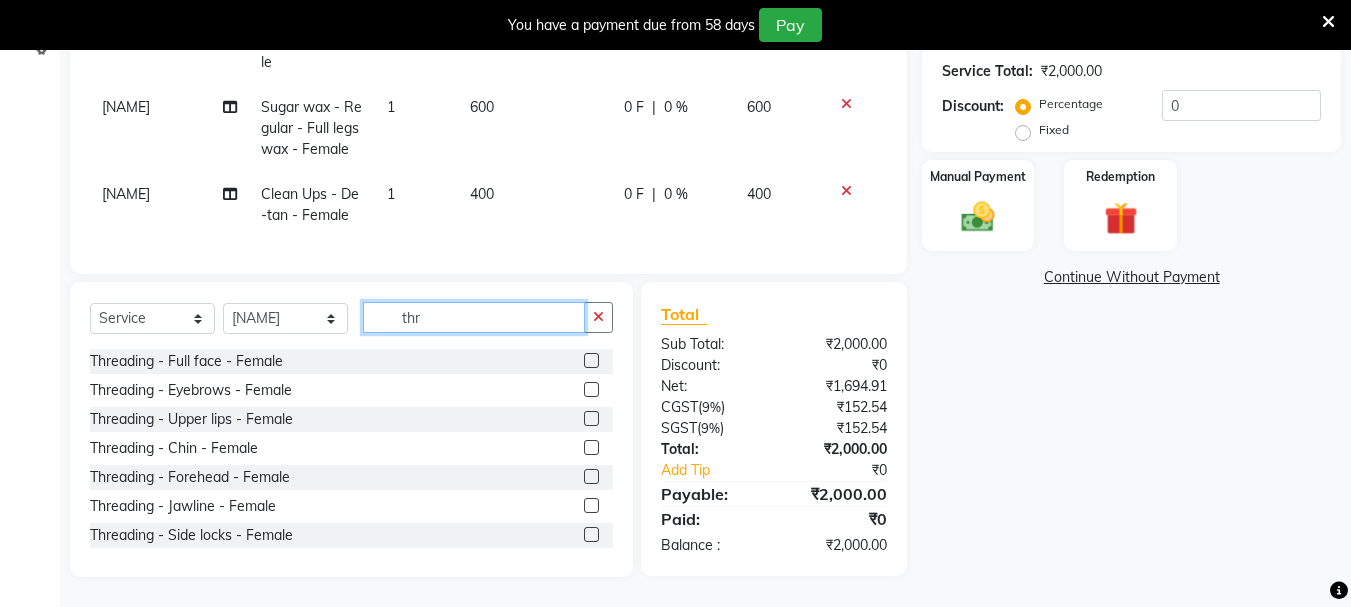 type on "thr" 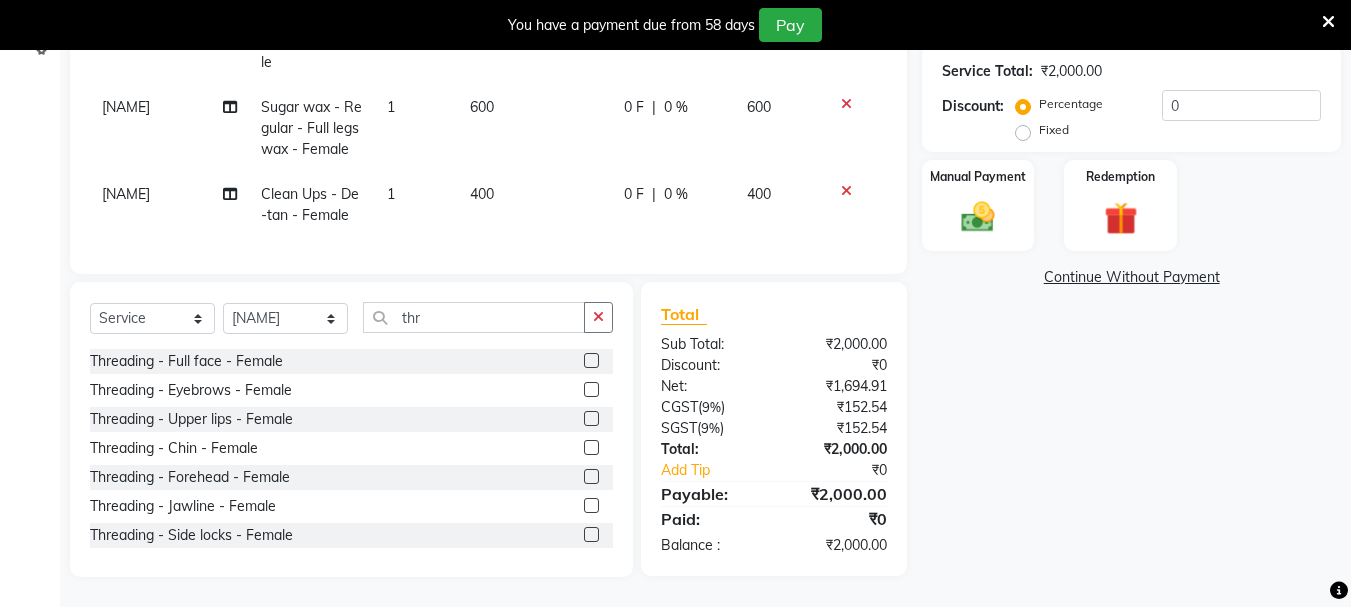 click 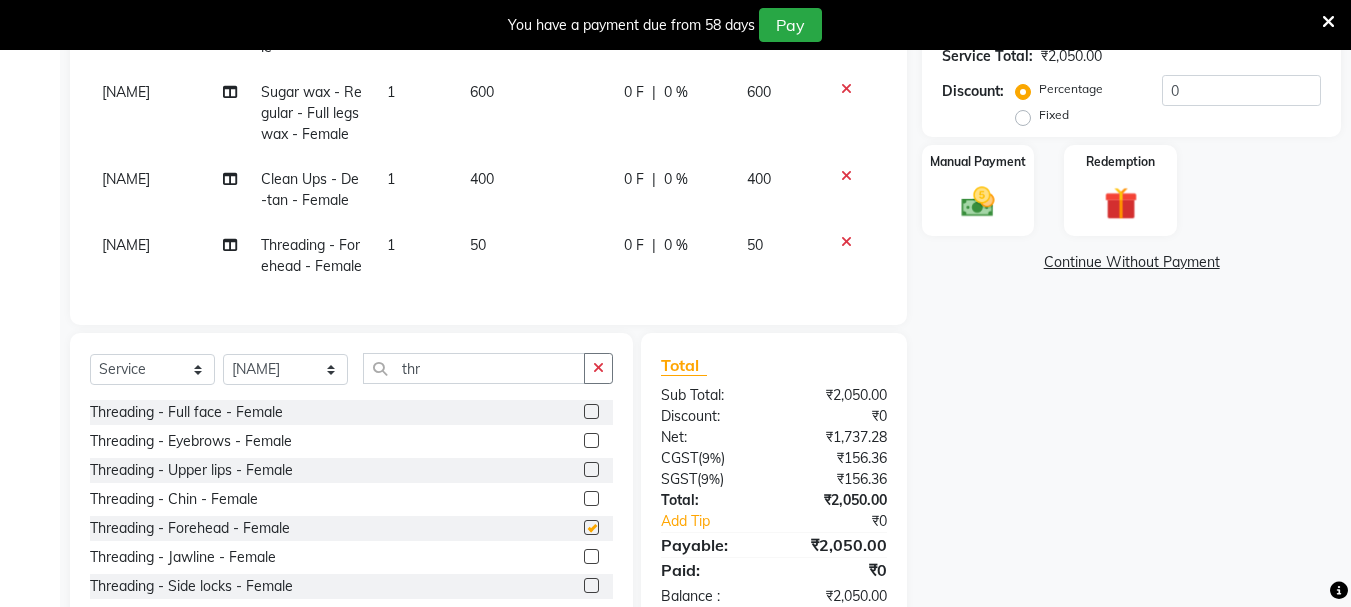 checkbox on "false" 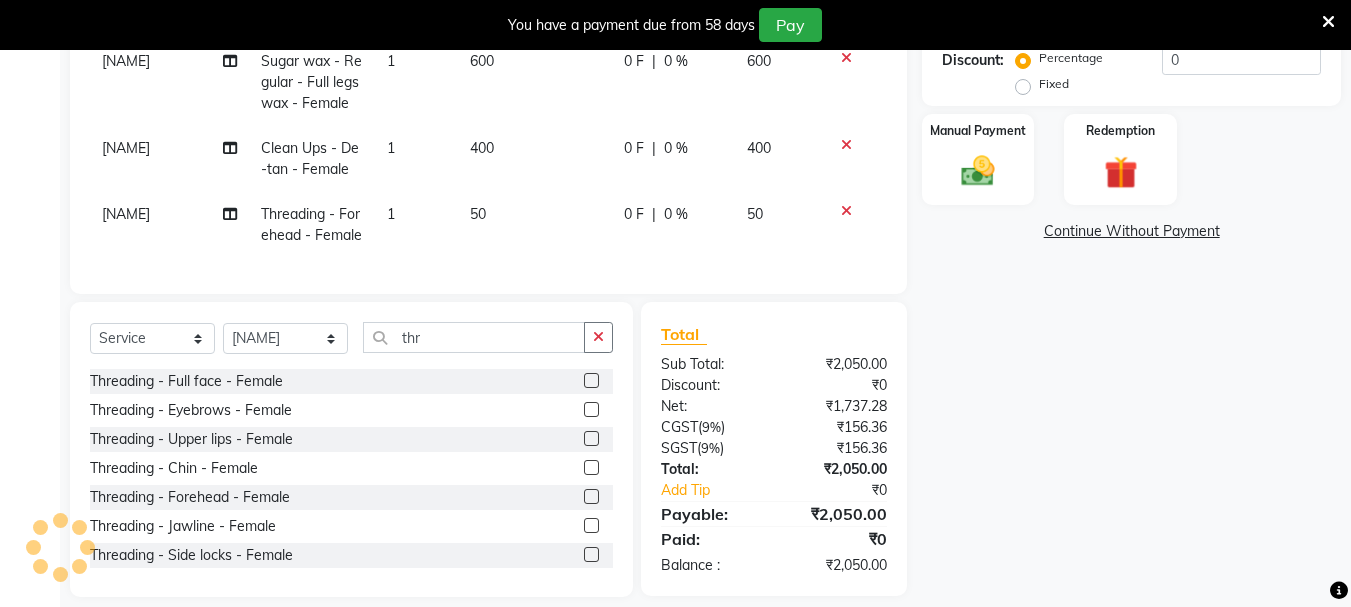 scroll, scrollTop: 458, scrollLeft: 0, axis: vertical 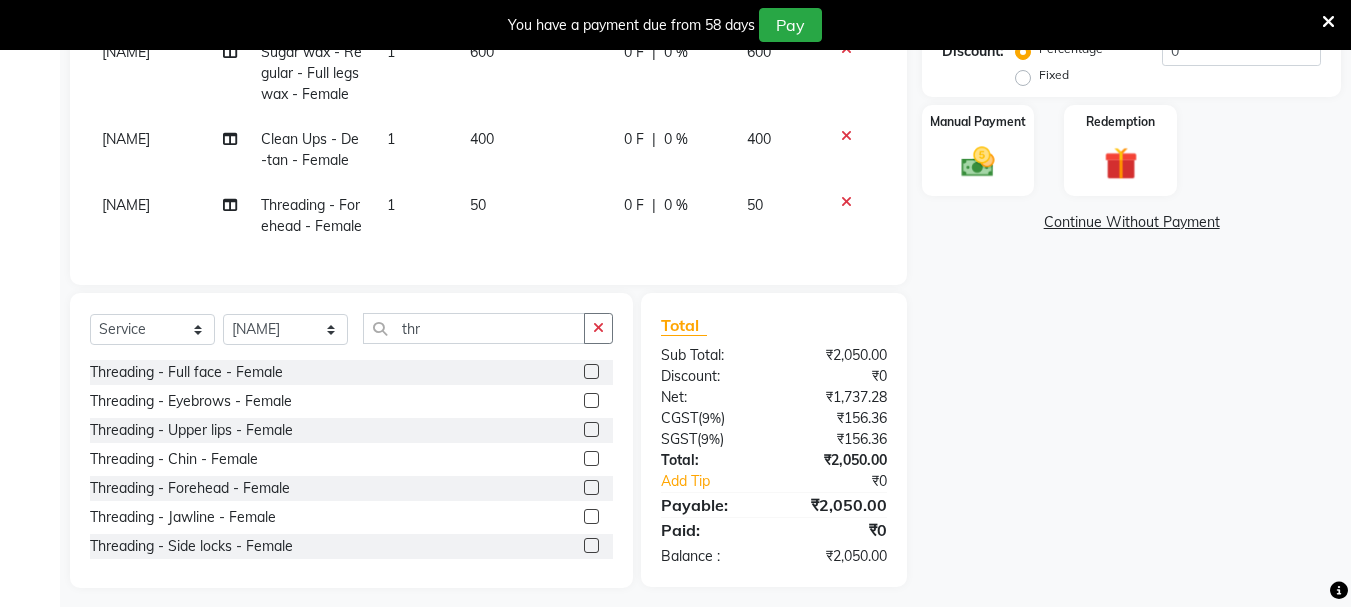 click 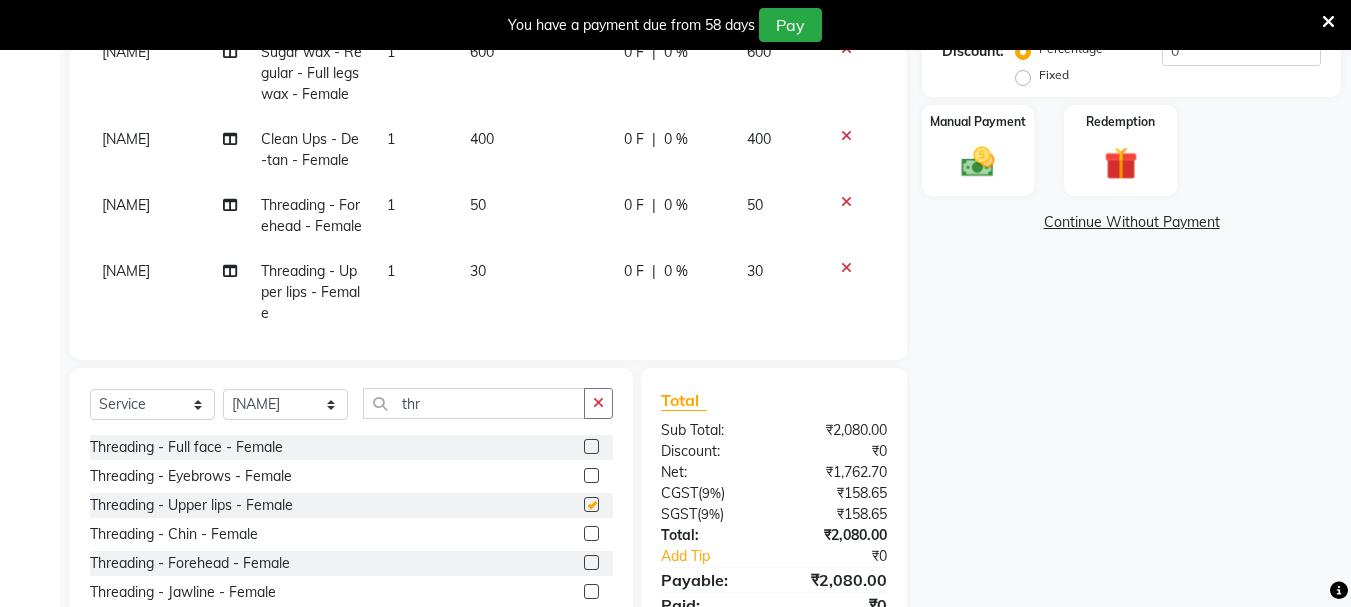 checkbox on "false" 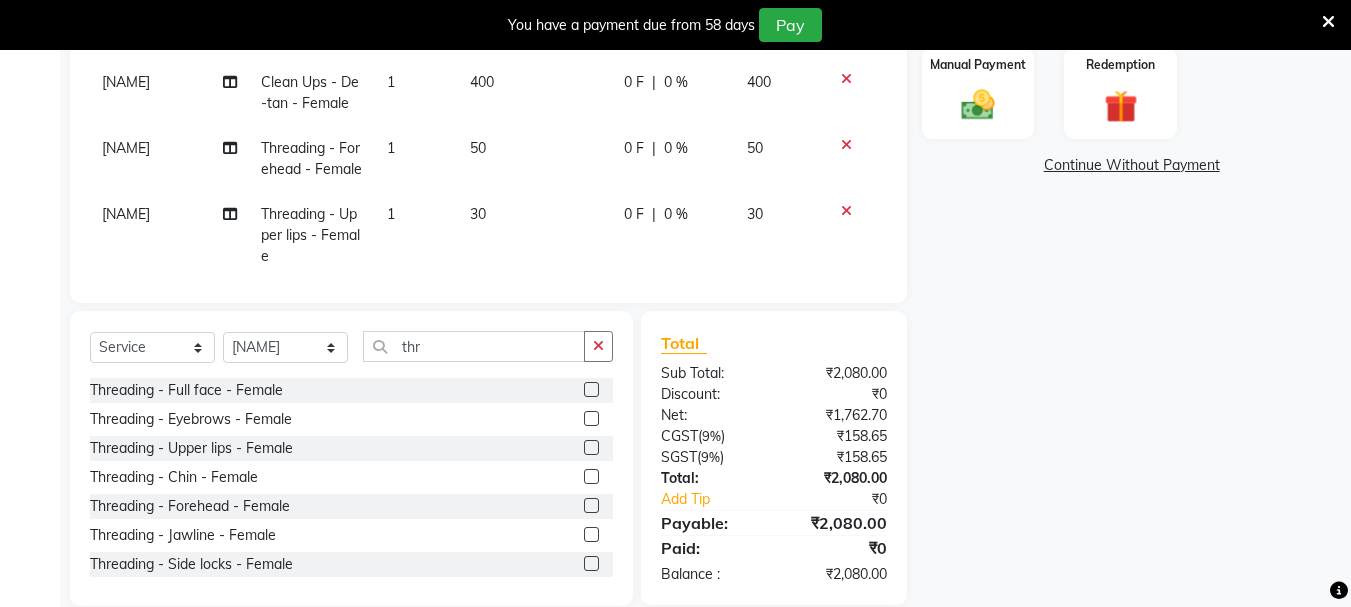 scroll, scrollTop: 544, scrollLeft: 0, axis: vertical 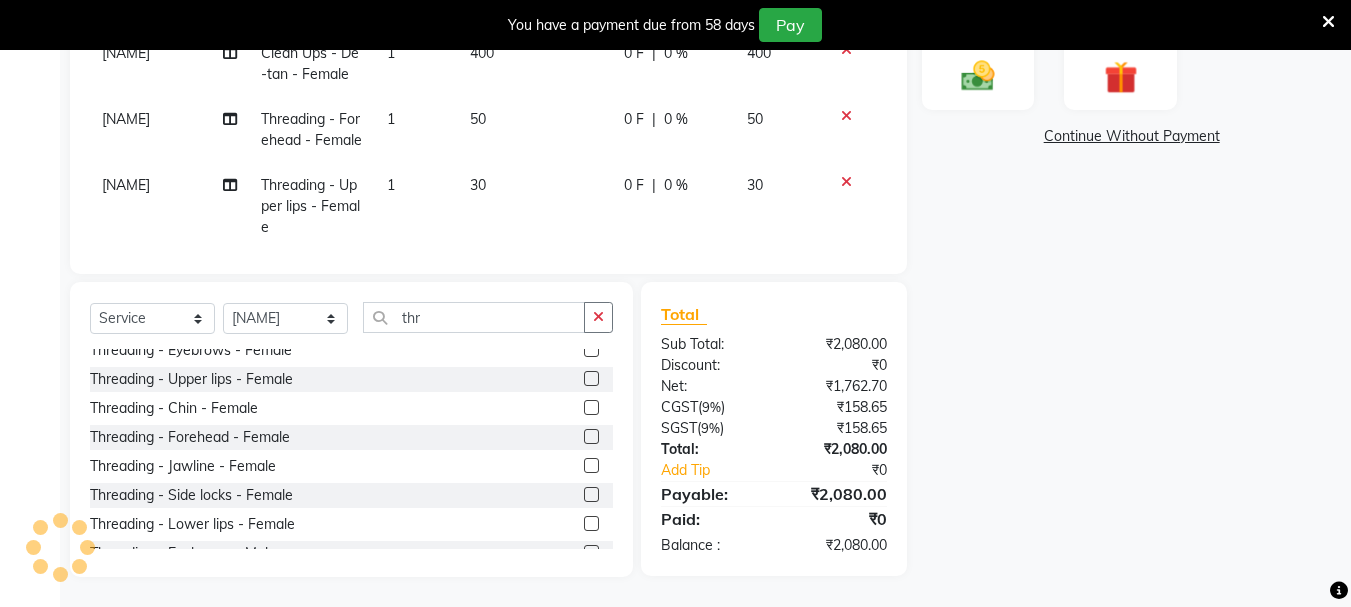 click 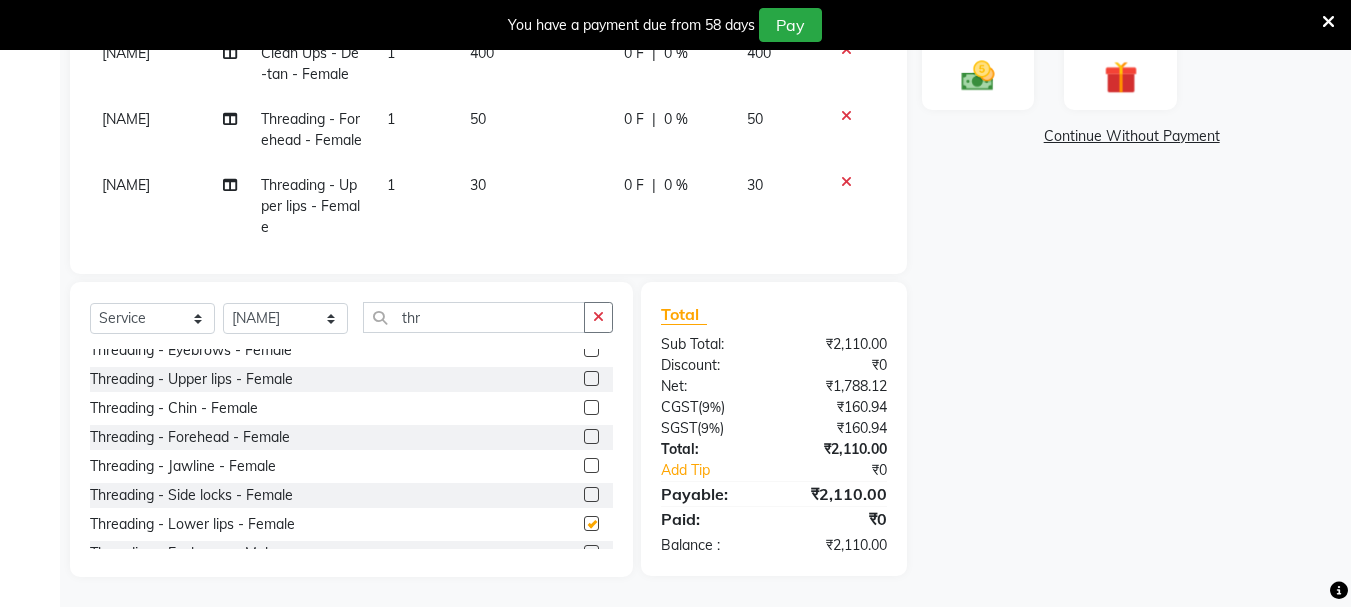 checkbox on "false" 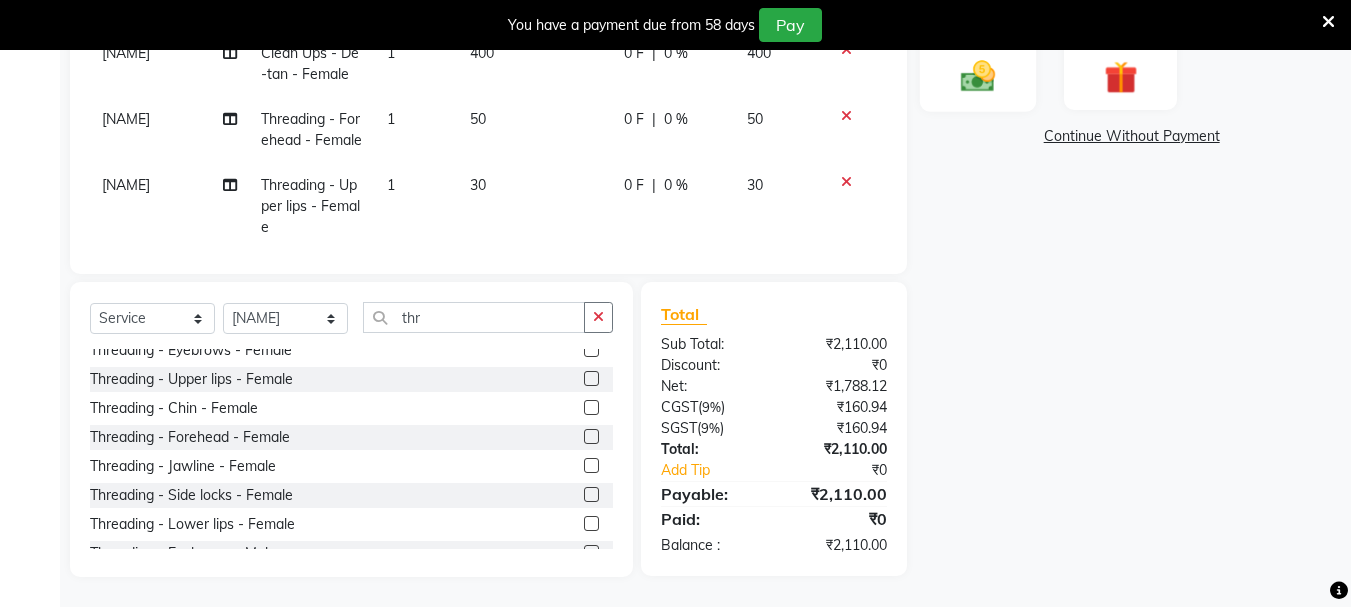 click 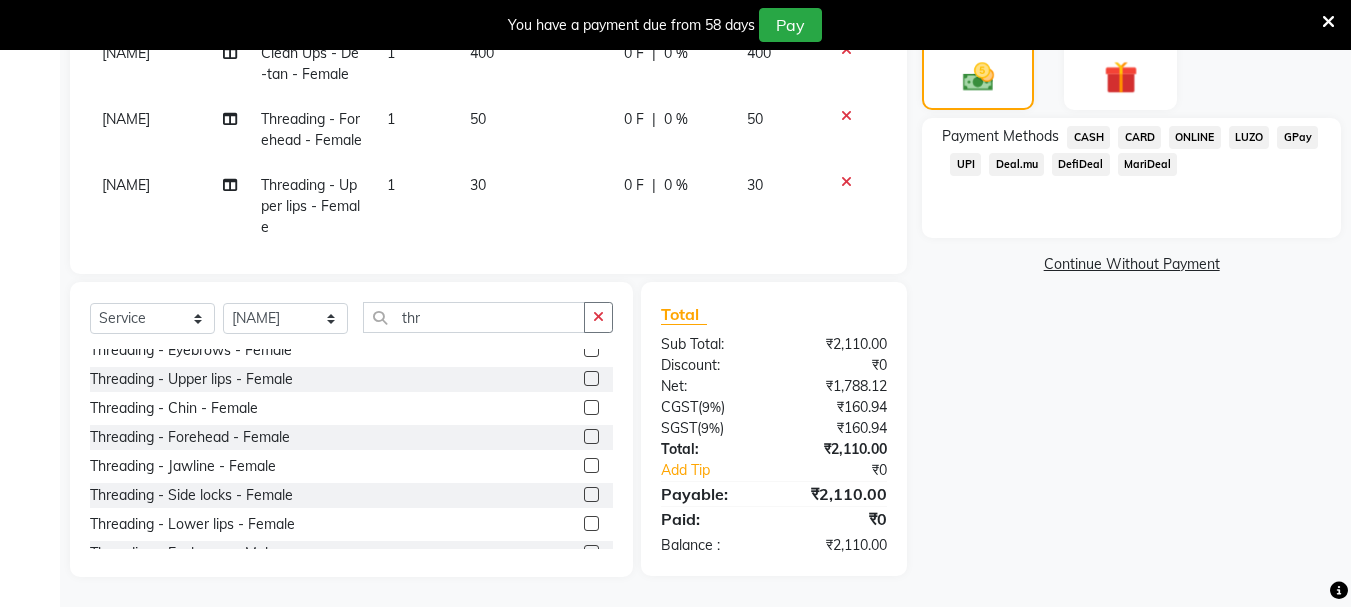 click on "ONLINE" 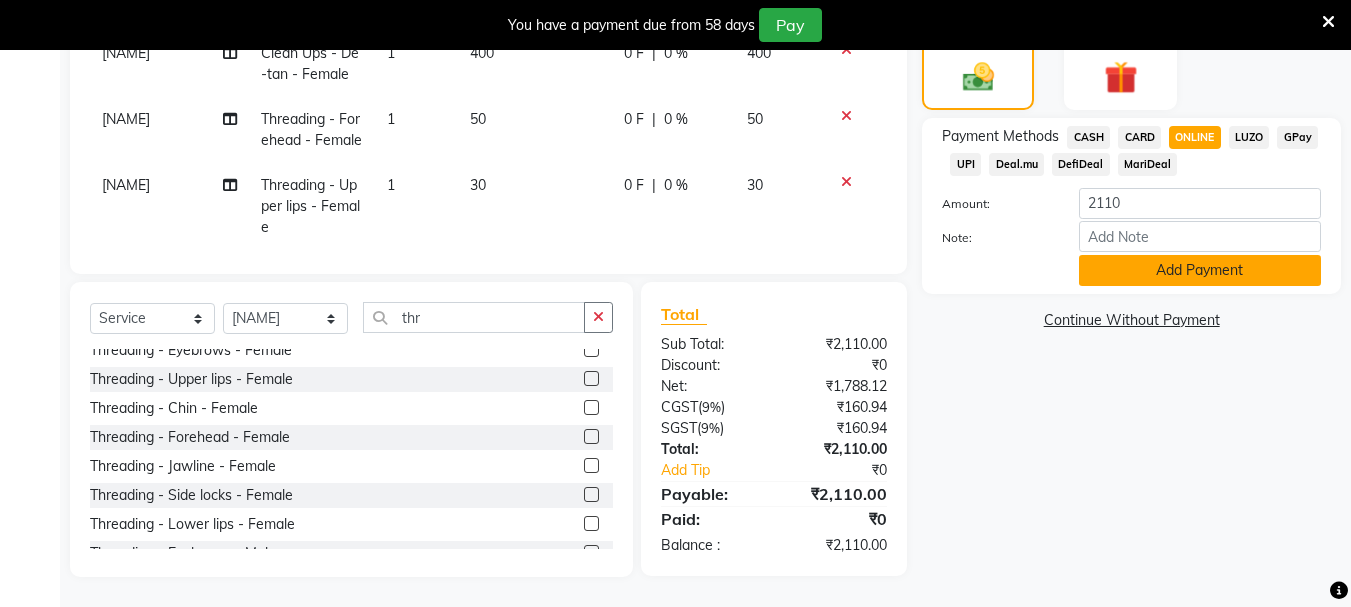 click on "Add Payment" 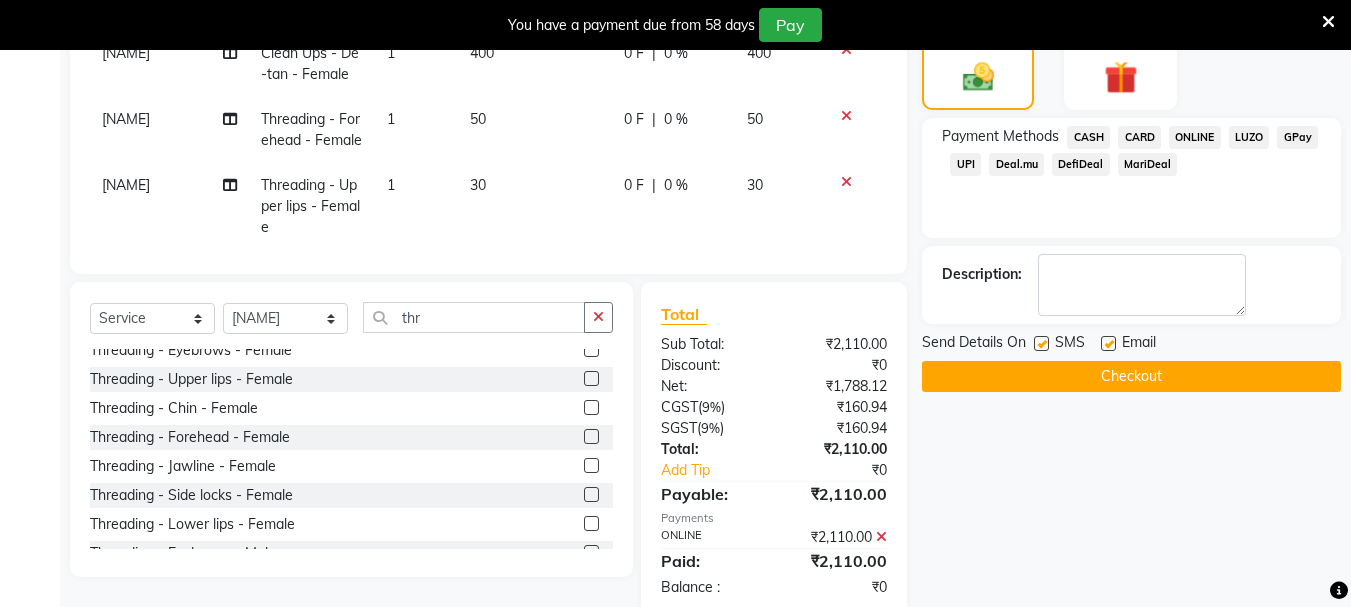 click 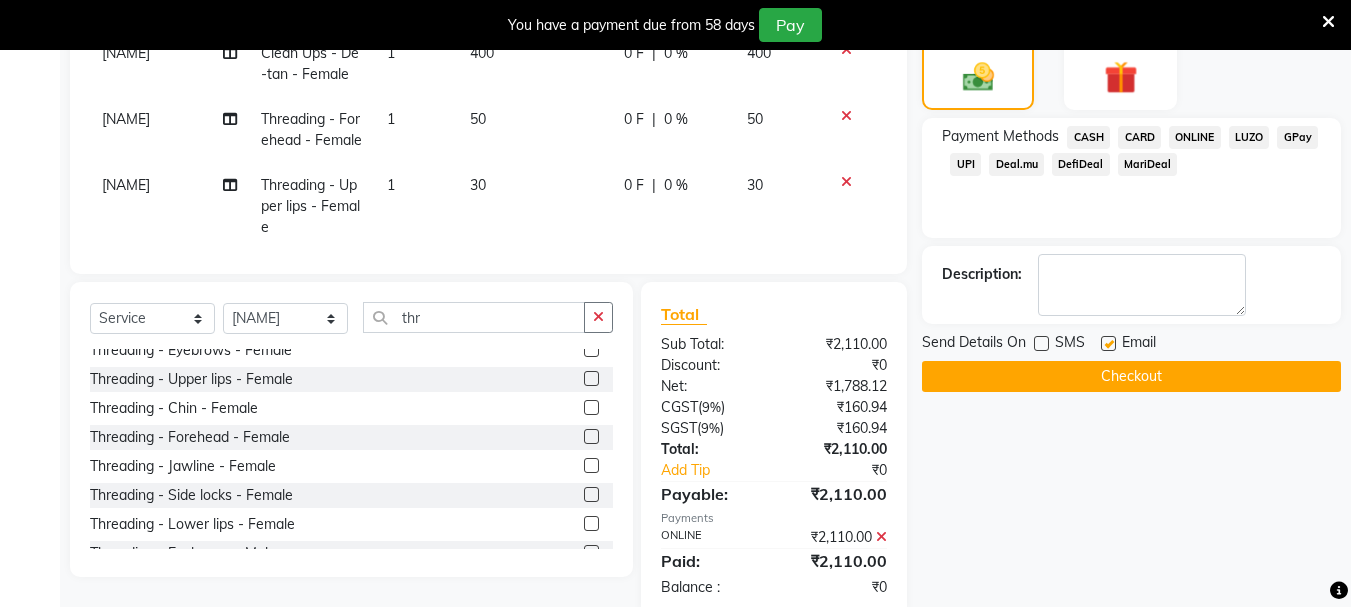 click 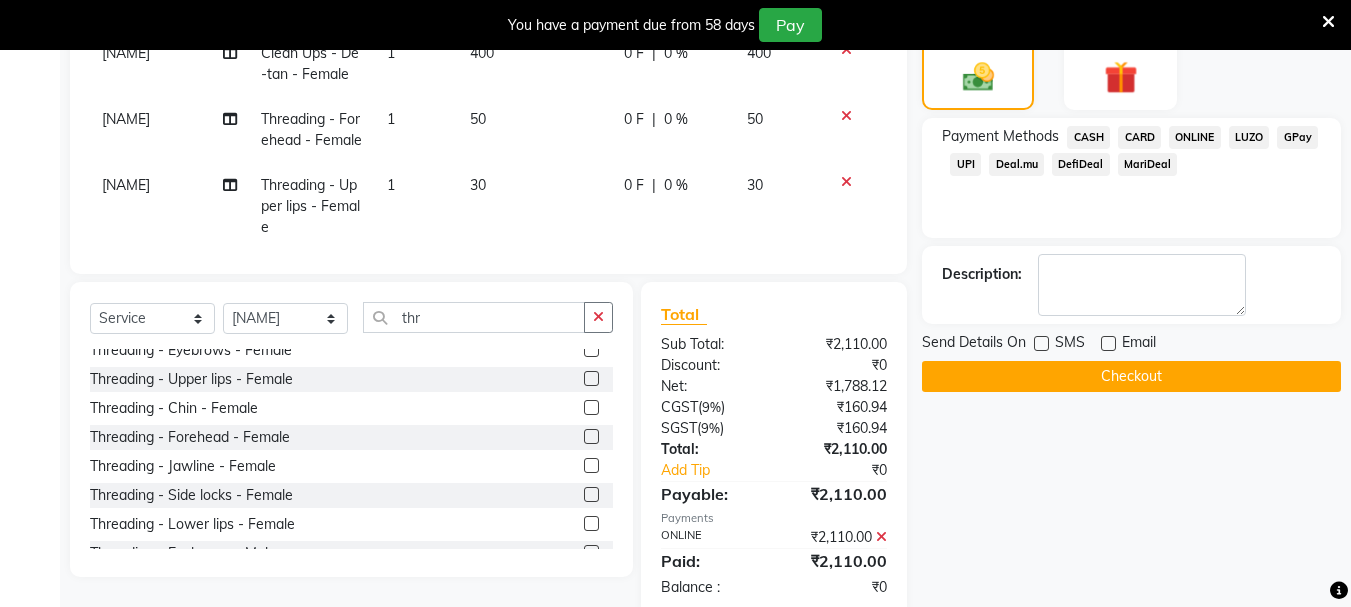 click on "Checkout" 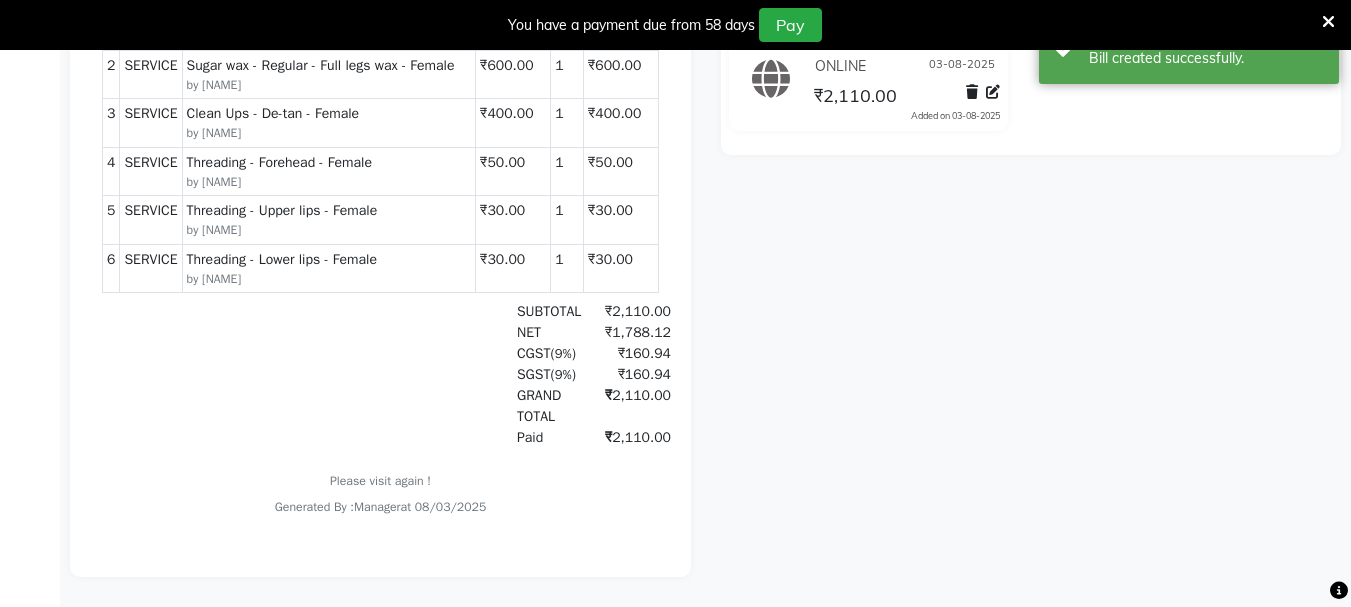 scroll, scrollTop: 0, scrollLeft: 0, axis: both 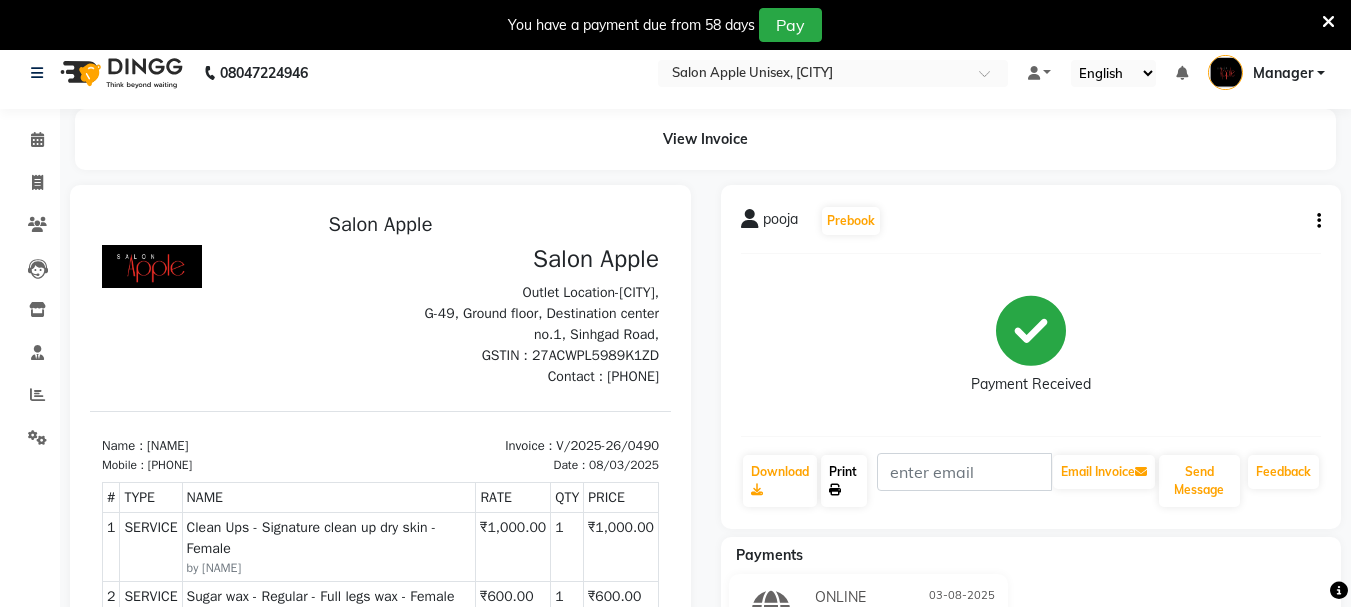 click 